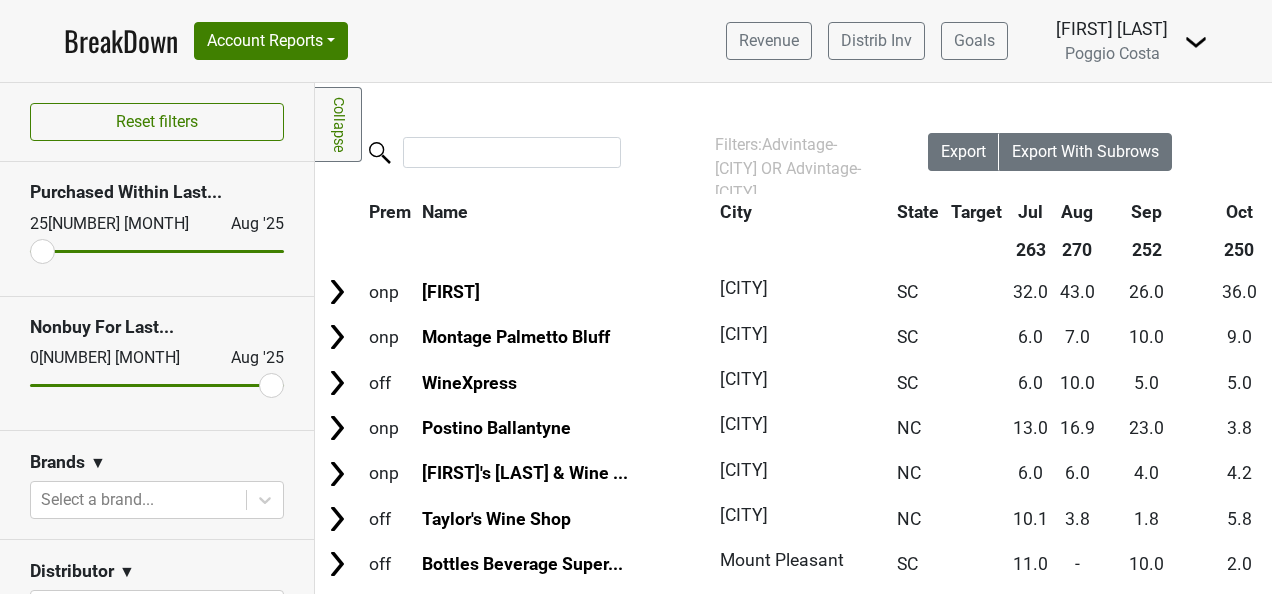 scroll, scrollTop: 0, scrollLeft: 0, axis: both 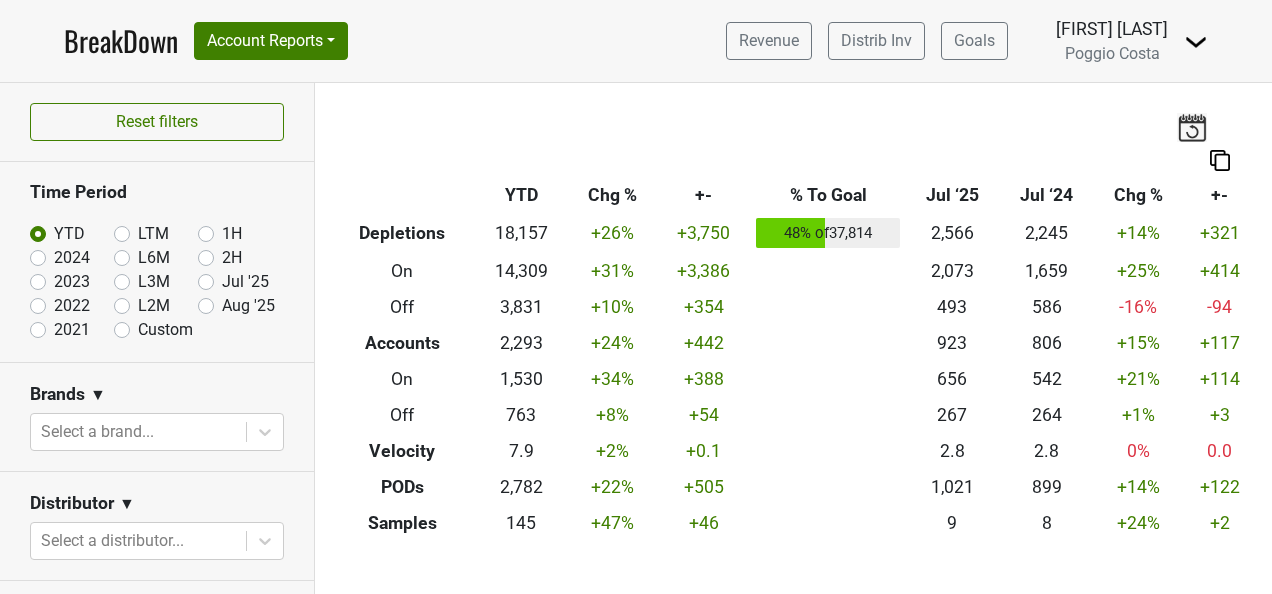 click on "Jul '25" at bounding box center [245, 282] 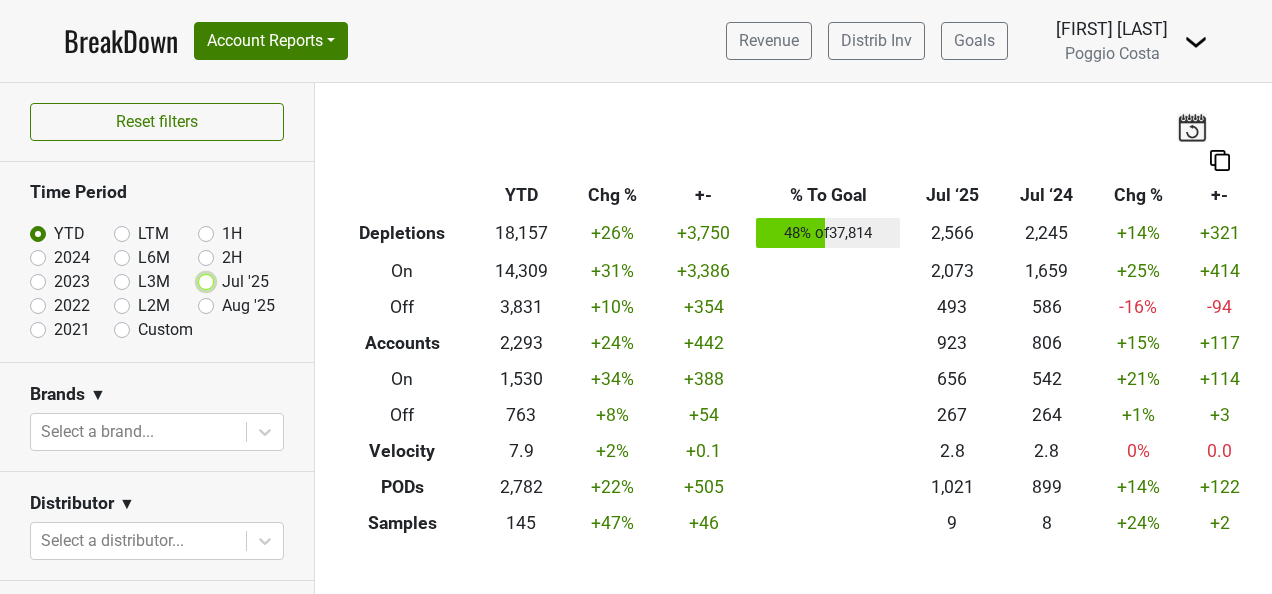 click on "Jul '25" at bounding box center [238, 280] 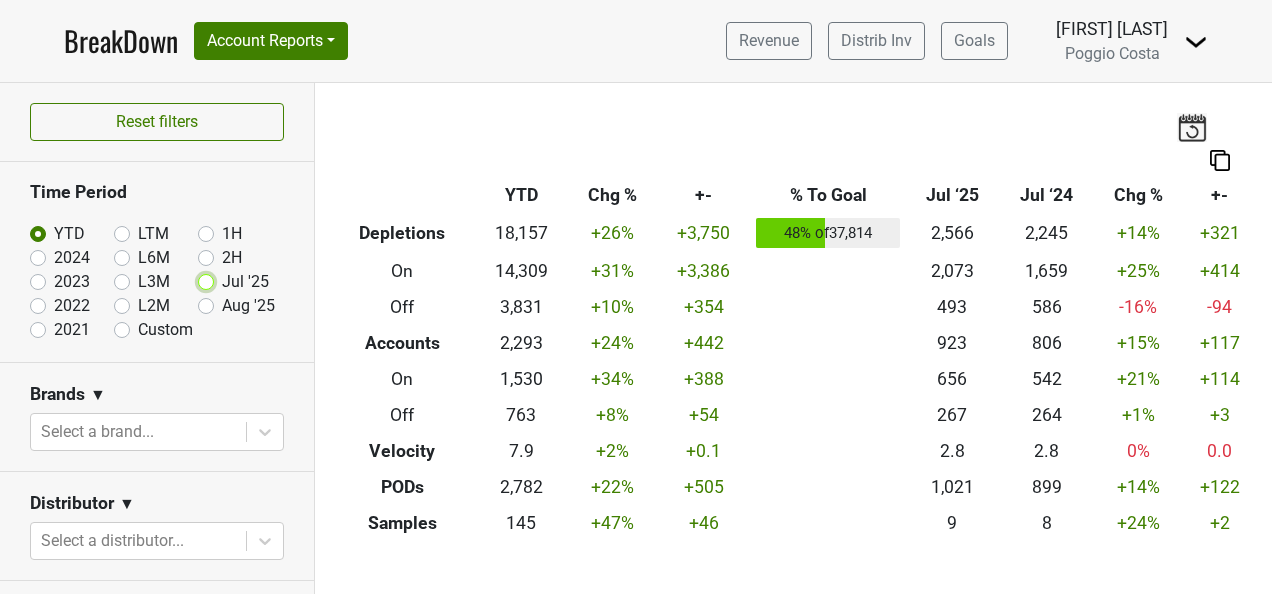 radio on "true" 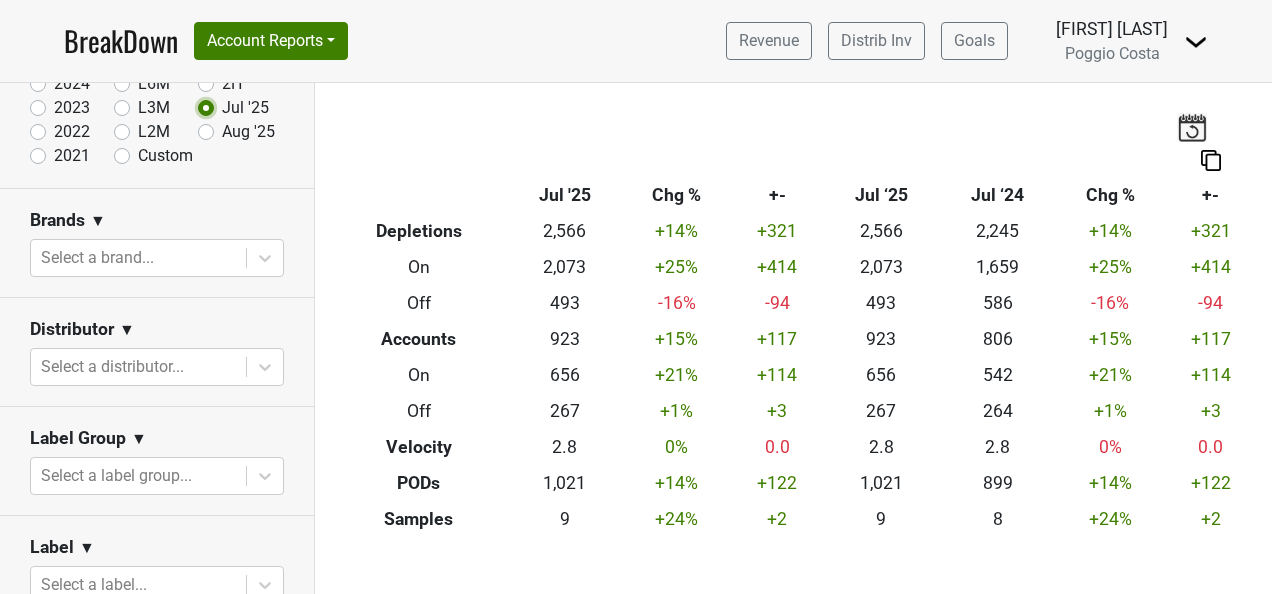 scroll, scrollTop: 191, scrollLeft: 0, axis: vertical 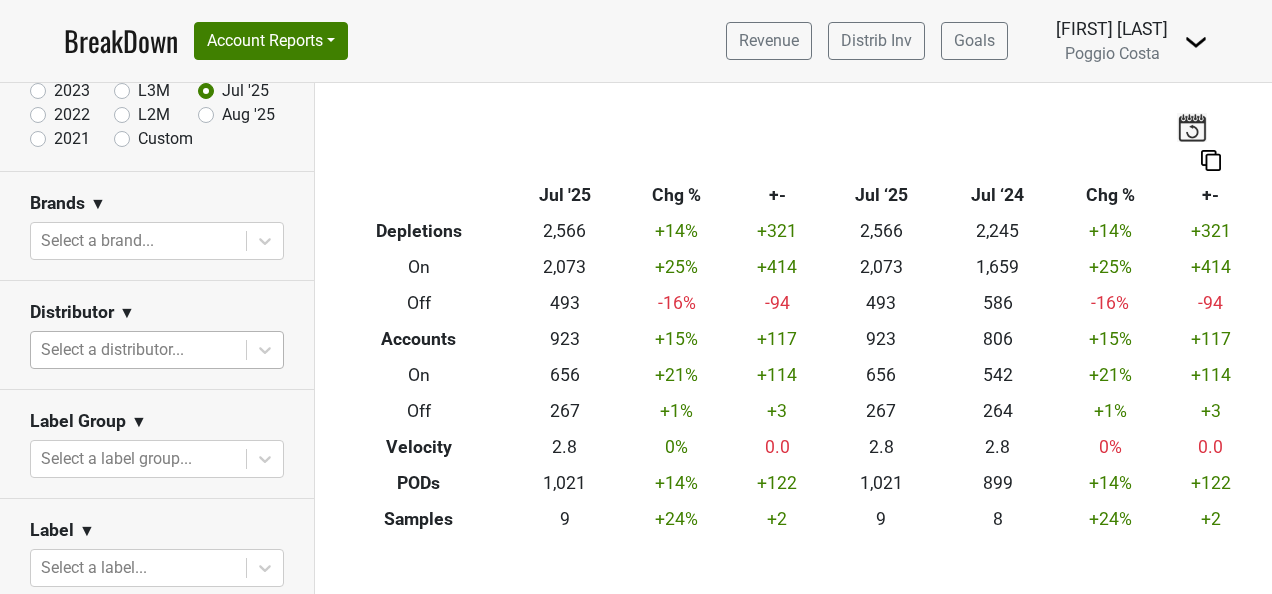 click at bounding box center (138, 350) 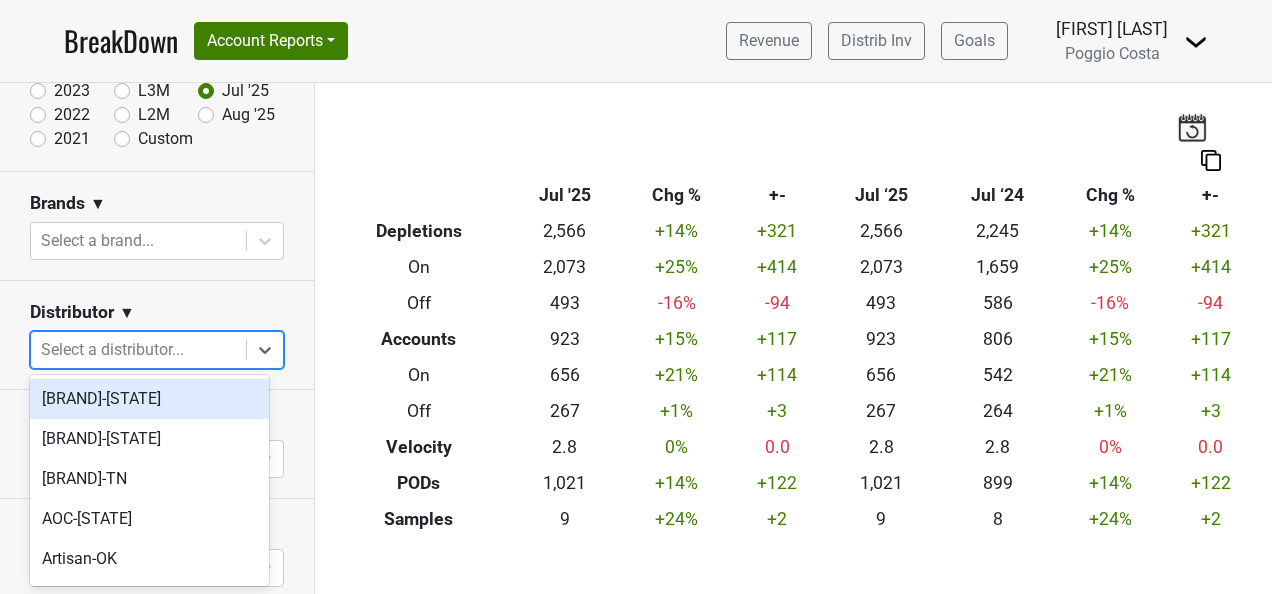 click on "Advintage-NC" at bounding box center (149, 399) 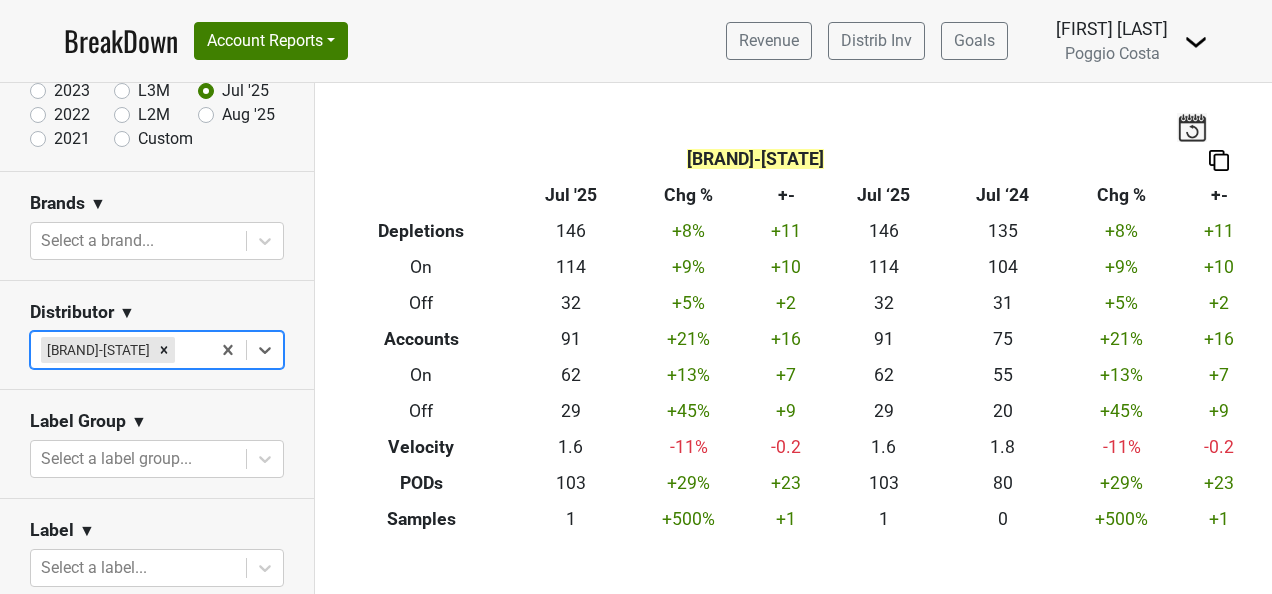 click at bounding box center (189, 350) 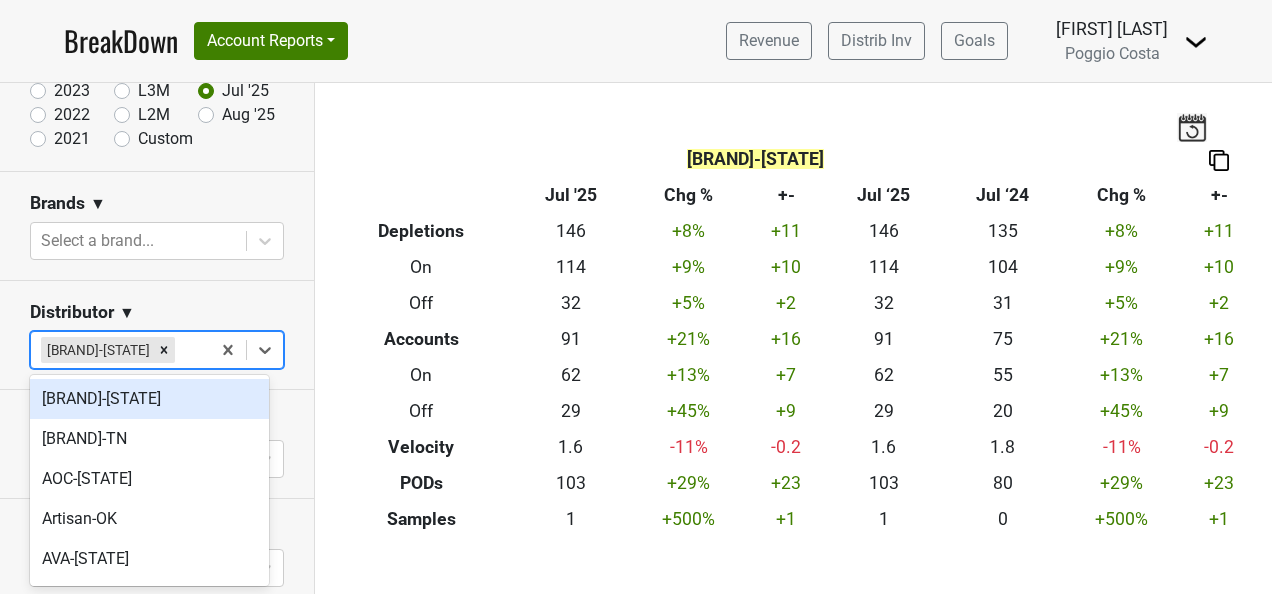 click on "Advintage-SC" at bounding box center (149, 399) 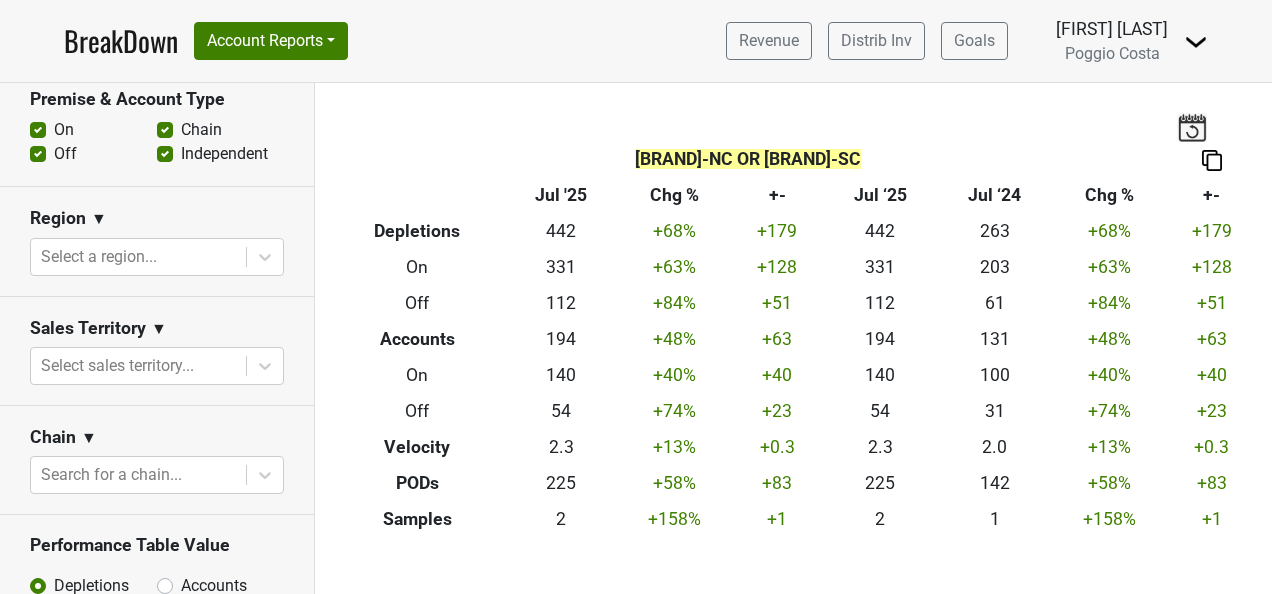 scroll, scrollTop: 791, scrollLeft: 0, axis: vertical 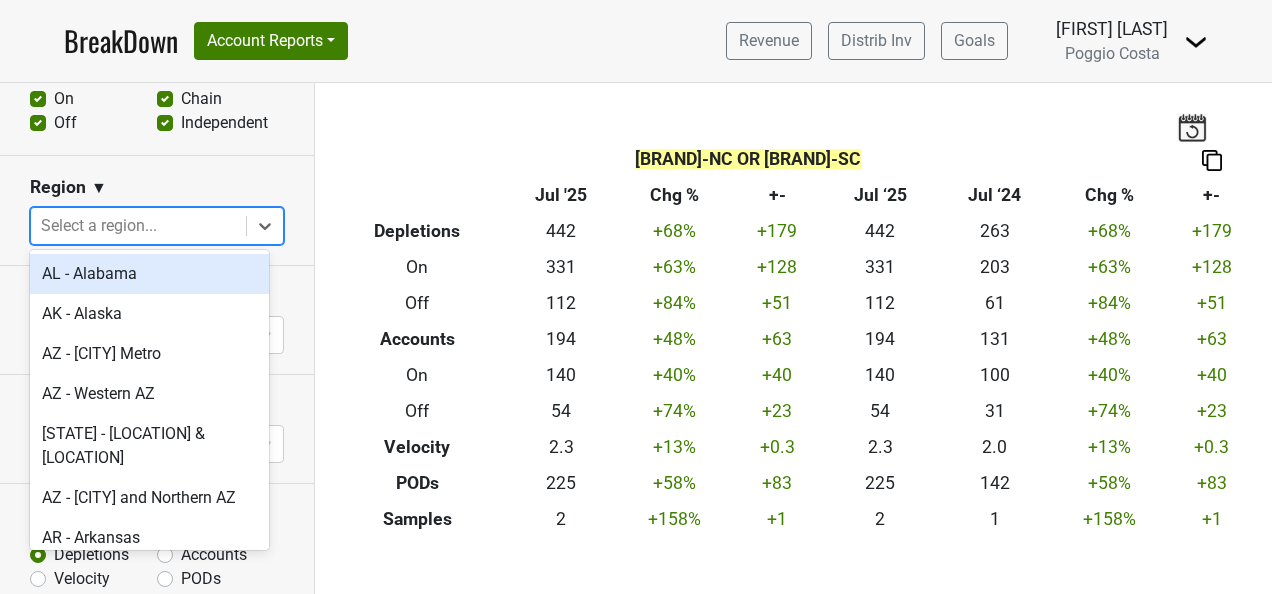 click at bounding box center (138, 226) 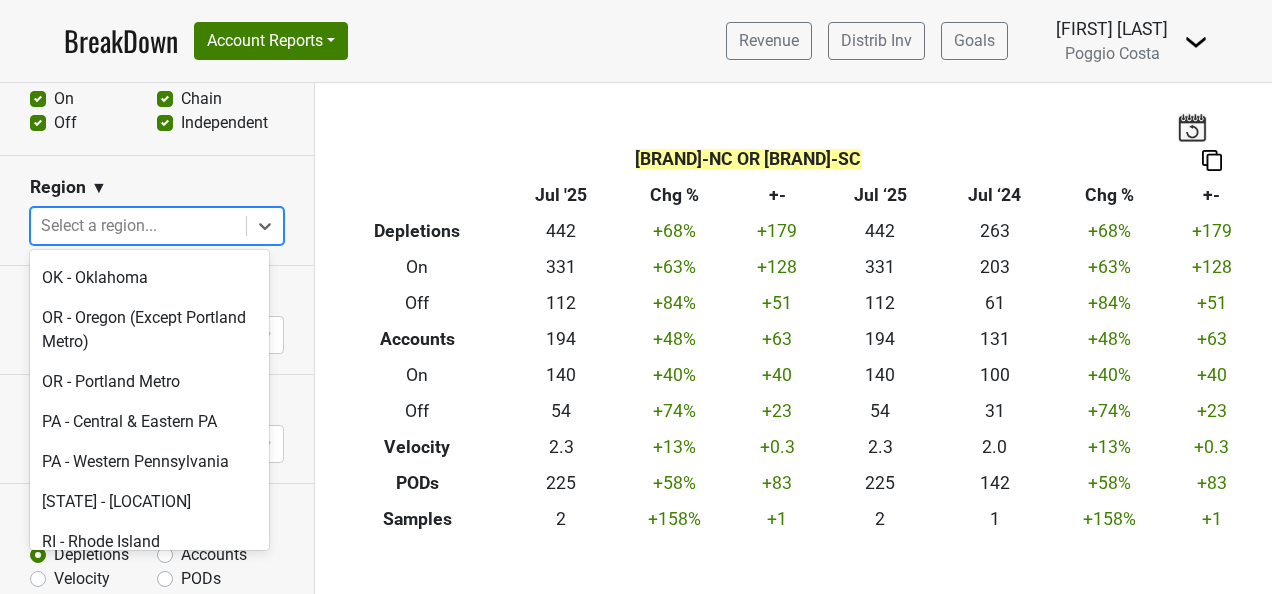 scroll, scrollTop: 4200, scrollLeft: 0, axis: vertical 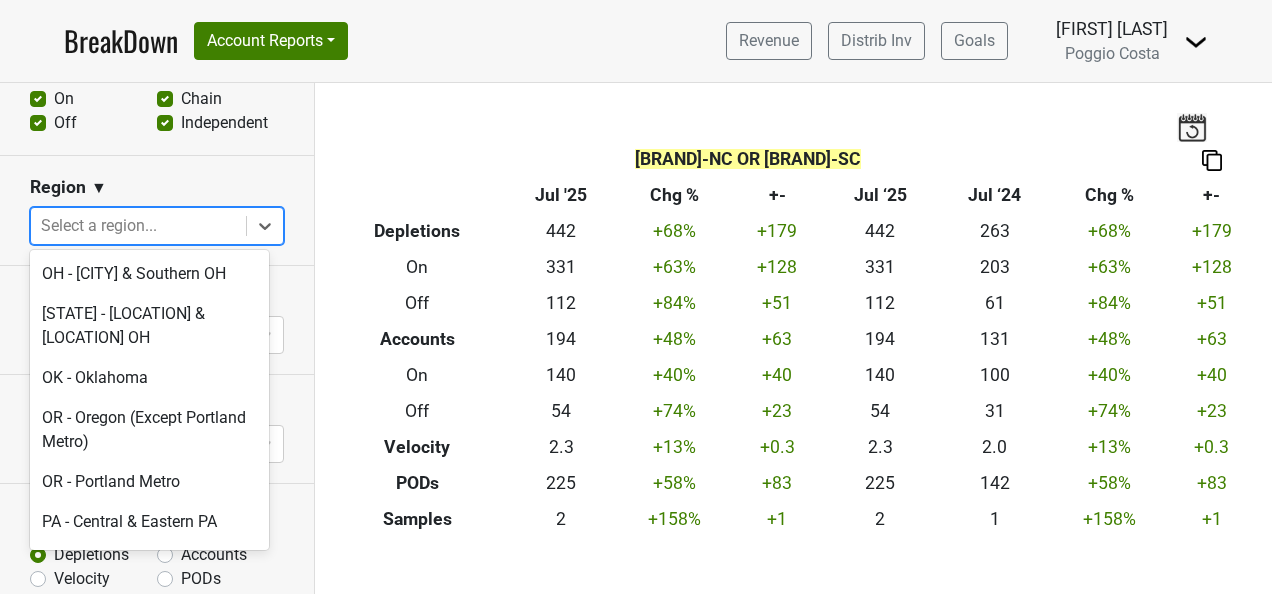 click on "NC - Charlotte Metro" at bounding box center (149, 114) 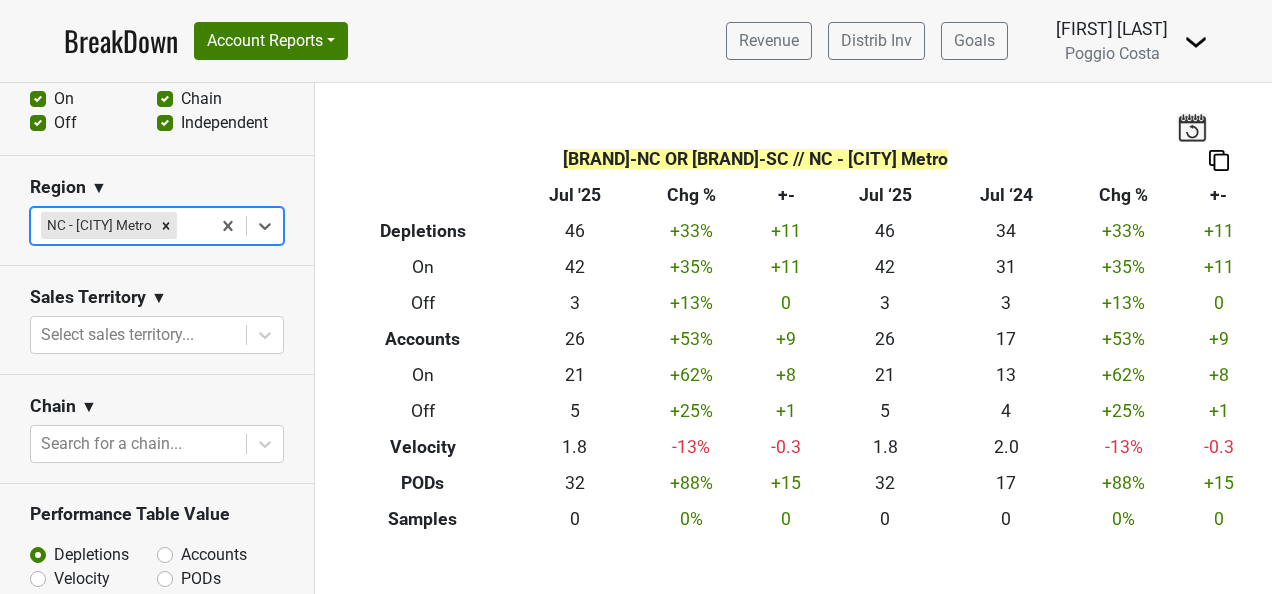 click at bounding box center (190, 226) 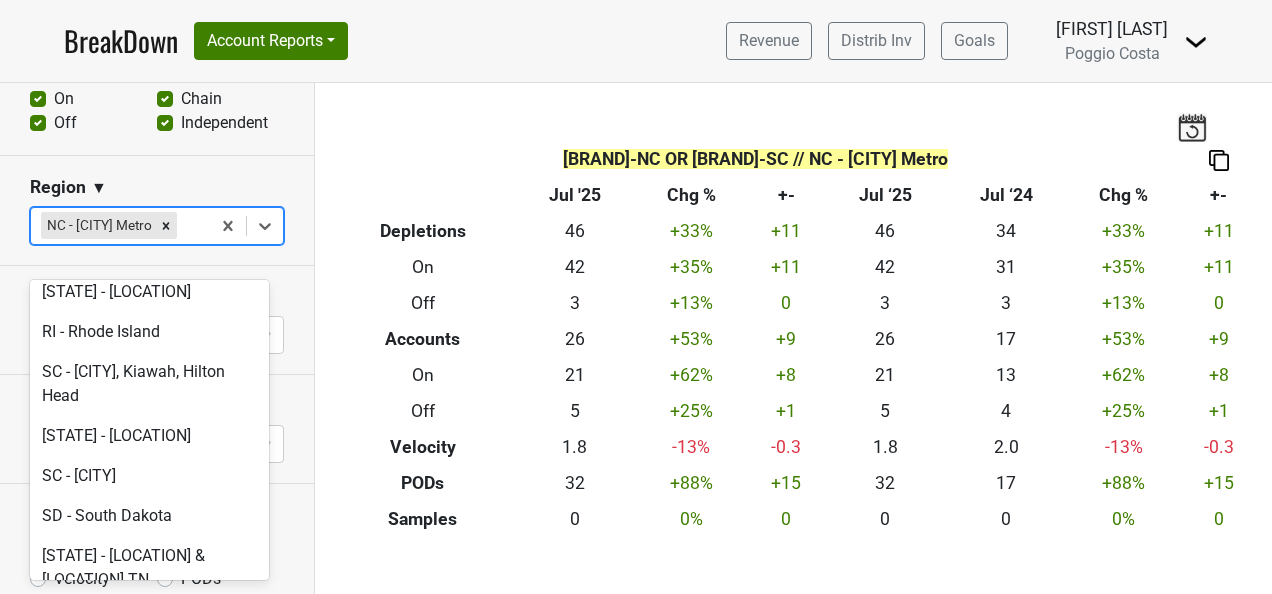 scroll, scrollTop: 4800, scrollLeft: 0, axis: vertical 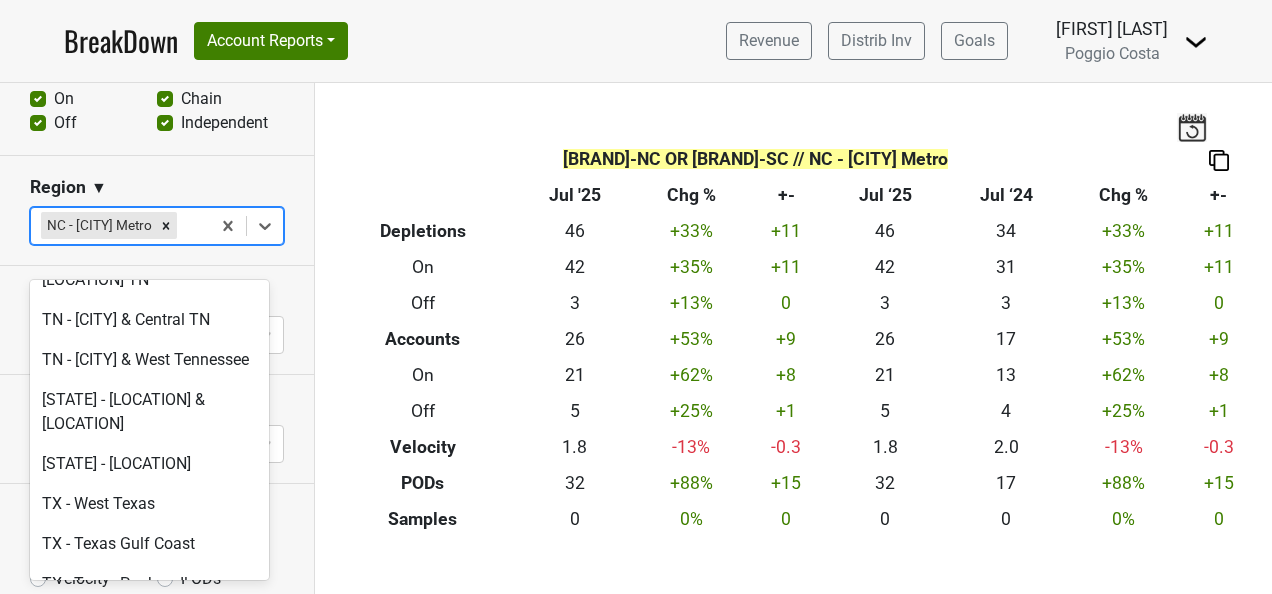 click on "SC - NW South Carolina" at bounding box center (149, 136) 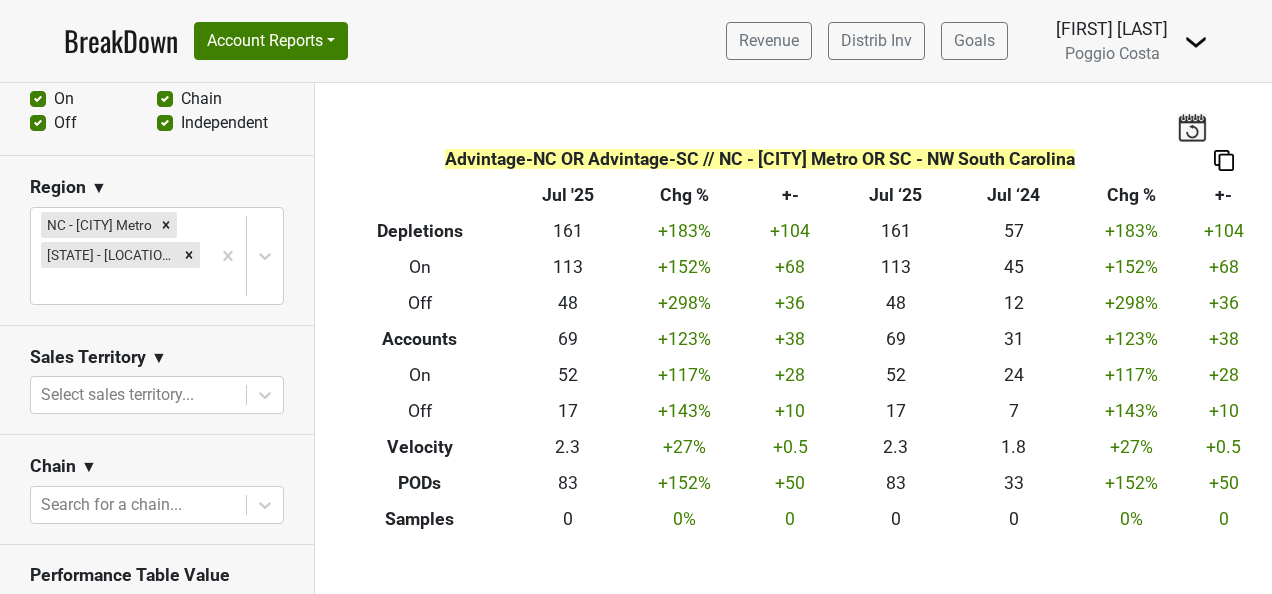 click at bounding box center [1224, 160] 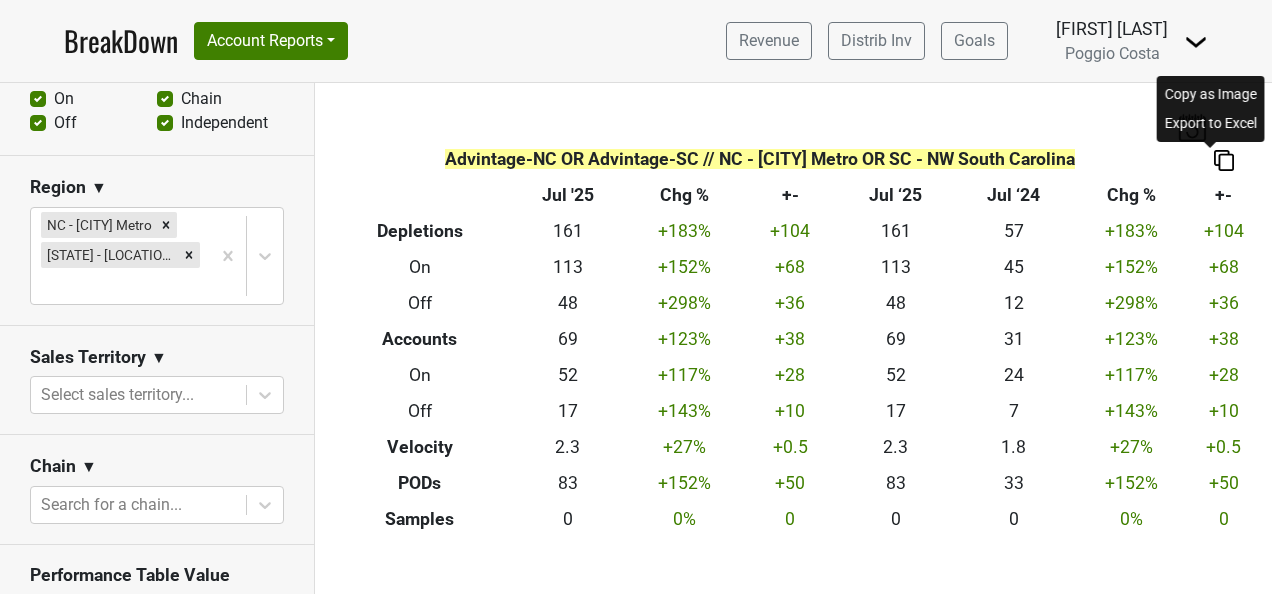 click on "Export to Excel" at bounding box center (1211, 123) 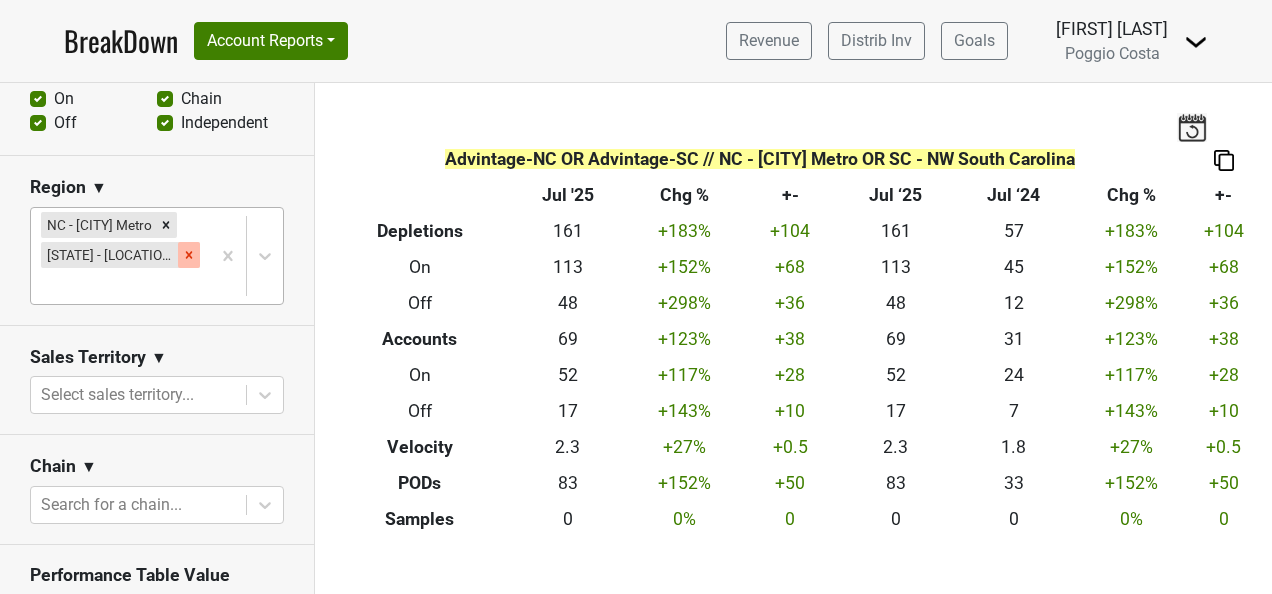 click 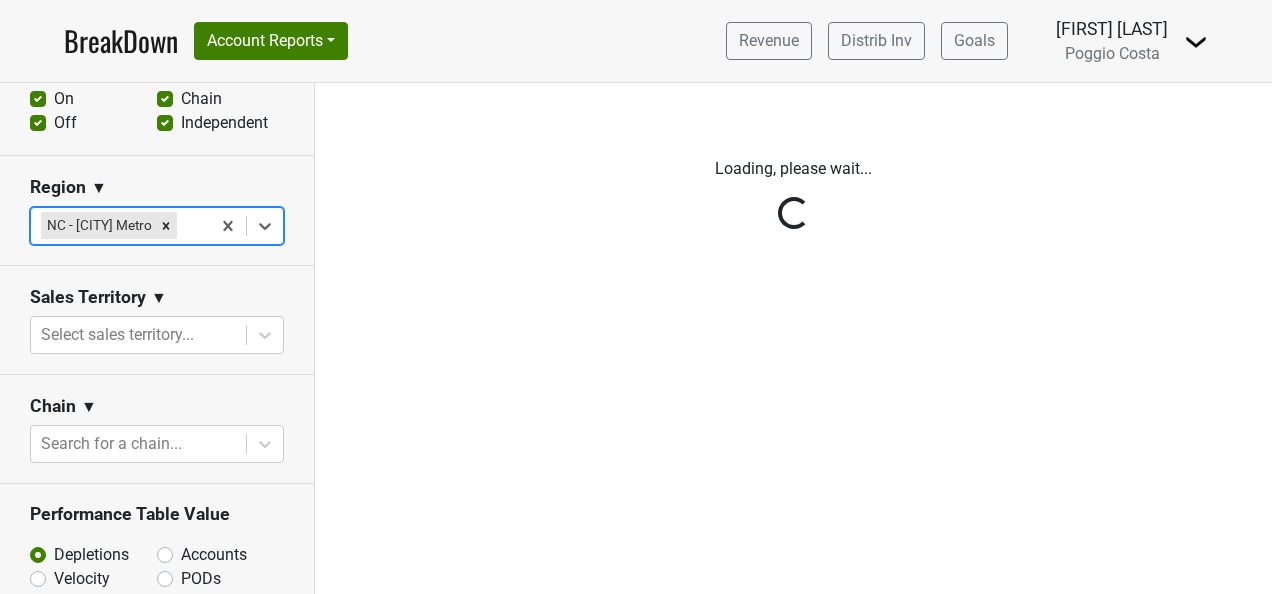 click on "Reset filters Time Period YTD LTM 1H 2024 L6M 2H 2023 L3M Jul '25 2022 L2M Aug '25 2021 Custom Brands ▼ Select a brand... Distributor ▼ Advintage-NC Advintage-SC Label Group ▼ Select a label group... Label ▼ Select a label... Premise & Account Type On Off Chain Independent Region ▼   Select is focused ,type to refine list, press Down to open the menu,  press left to focus selected values NC - Charlotte Metro Sales Territory ▼ Select sales territory... Chain ▼ Search for a chain... Performance Table Value Depletions Accounts Velocity PODs Samples Case Revenue Performance Table Types Brand Distributor Label Group Label Sales Territory Chain Account Region Distributor Sales Rep Account Type Premise Type" at bounding box center (157, 338) 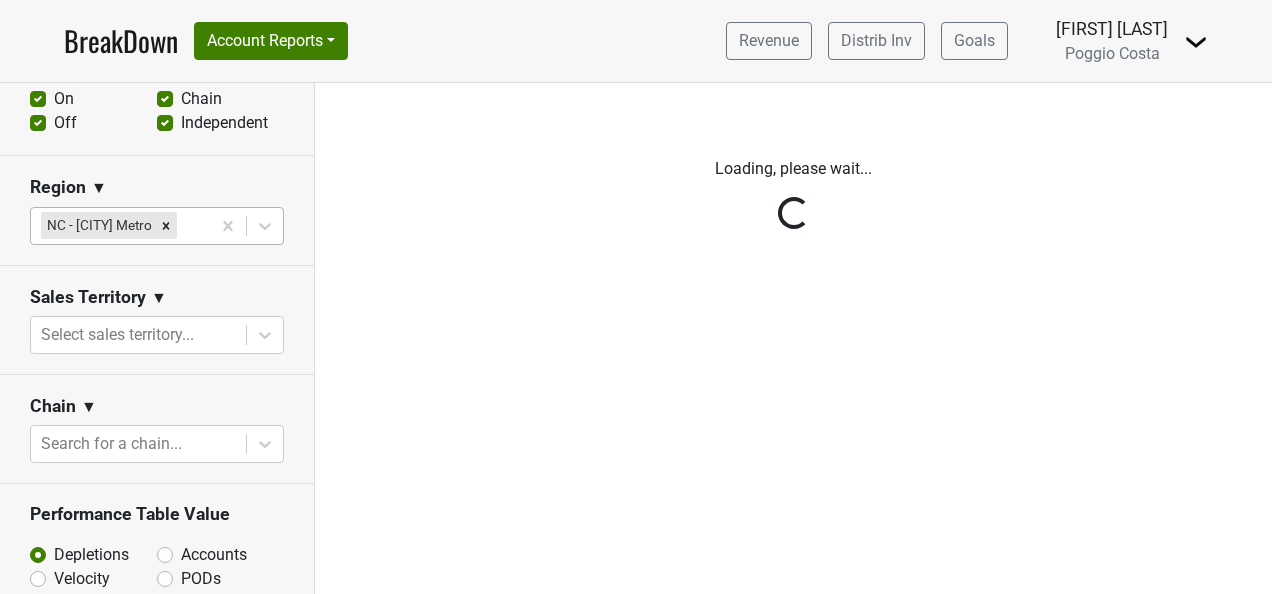 click on "Reset filters Time Period YTD LTM 1H 2024 L6M 2H 2023 L3M Jul '25 2022 L2M Aug '25 2021 Custom Brands ▼ Select a brand... Distributor ▼ Advintage-NC Advintage-SC Label Group ▼ Select a label group... Label ▼ Select a label... Premise & Account Type On Off Chain Independent Region ▼ NC - Charlotte Metro Sales Territory ▼ Select sales territory... Chain ▼ Search for a chain... Performance Table Value Depletions Accounts Velocity PODs Samples Case Revenue Performance Table Types Brand Distributor Label Group Label Sales Territory Chain Account Region Distributor Sales Rep Account Type Premise Type" at bounding box center [157, 338] 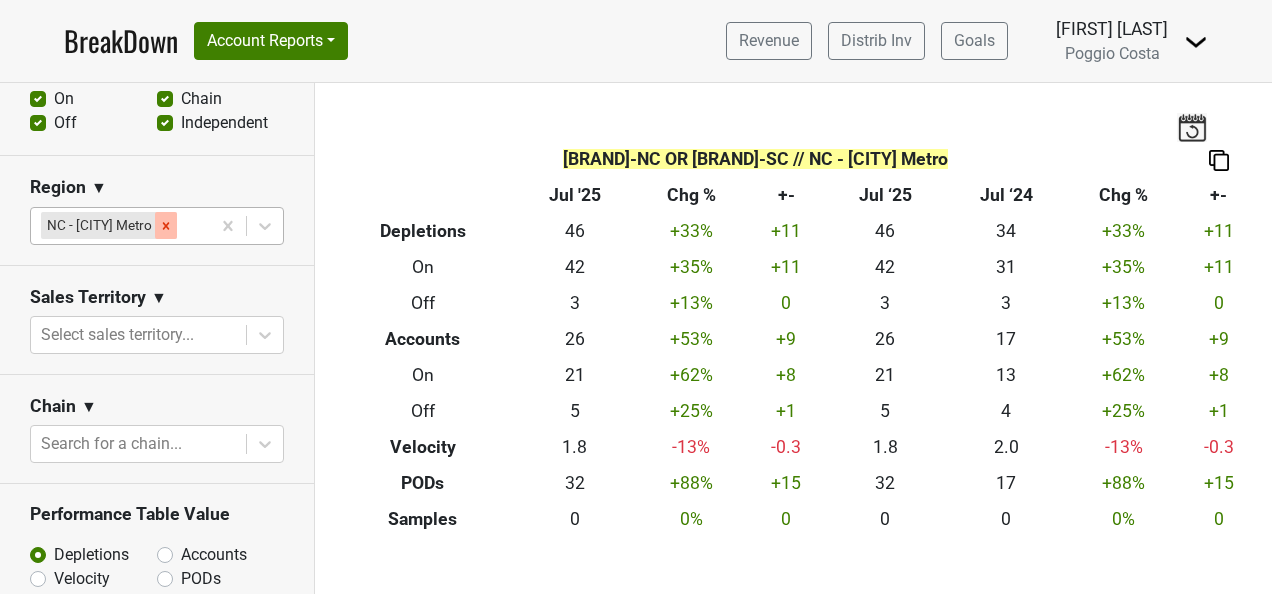 click 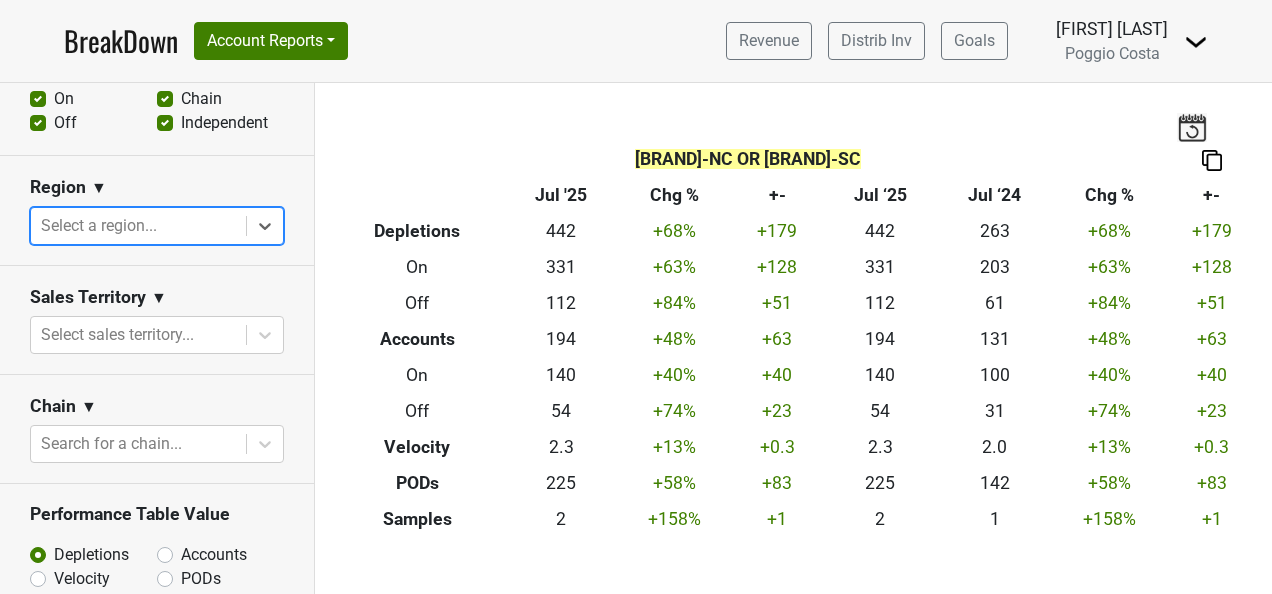 click at bounding box center (138, 226) 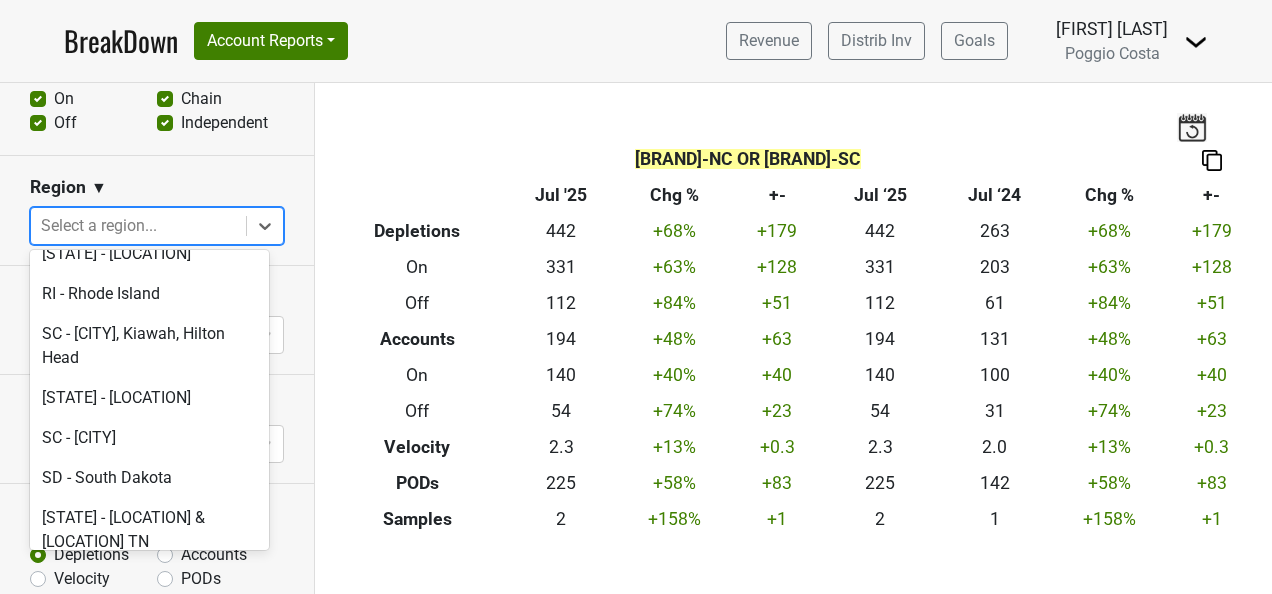 scroll, scrollTop: 4800, scrollLeft: 0, axis: vertical 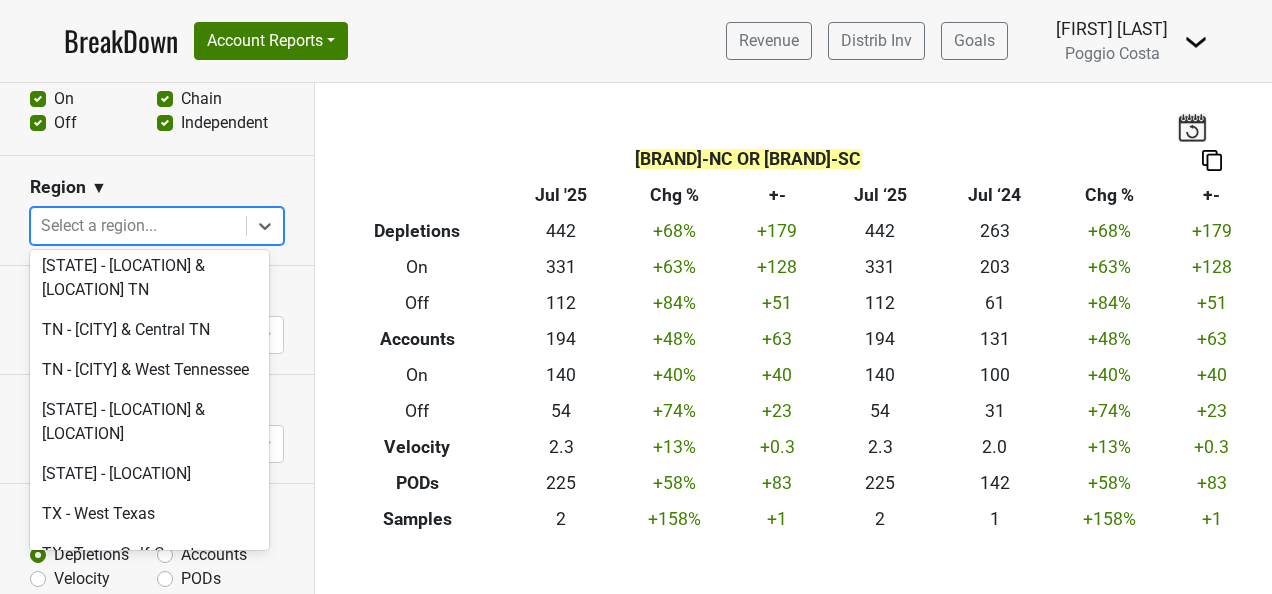 click on "SC - Charleston, Kiawah, Hilton Head" at bounding box center (149, 94) 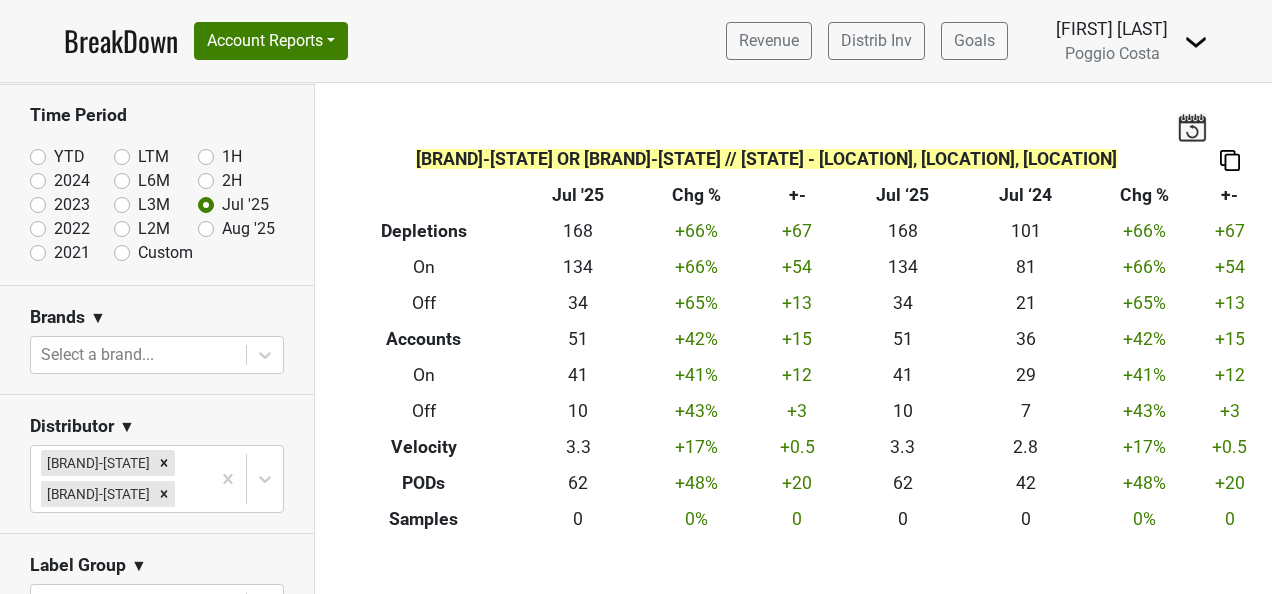 scroll, scrollTop: 200, scrollLeft: 0, axis: vertical 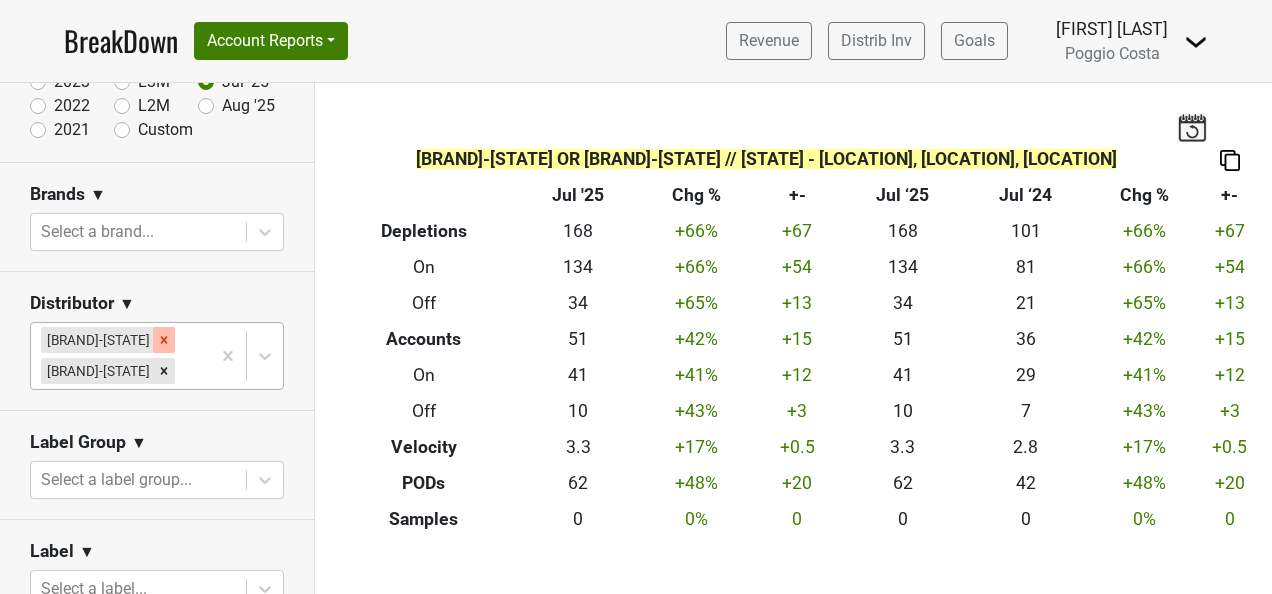 click 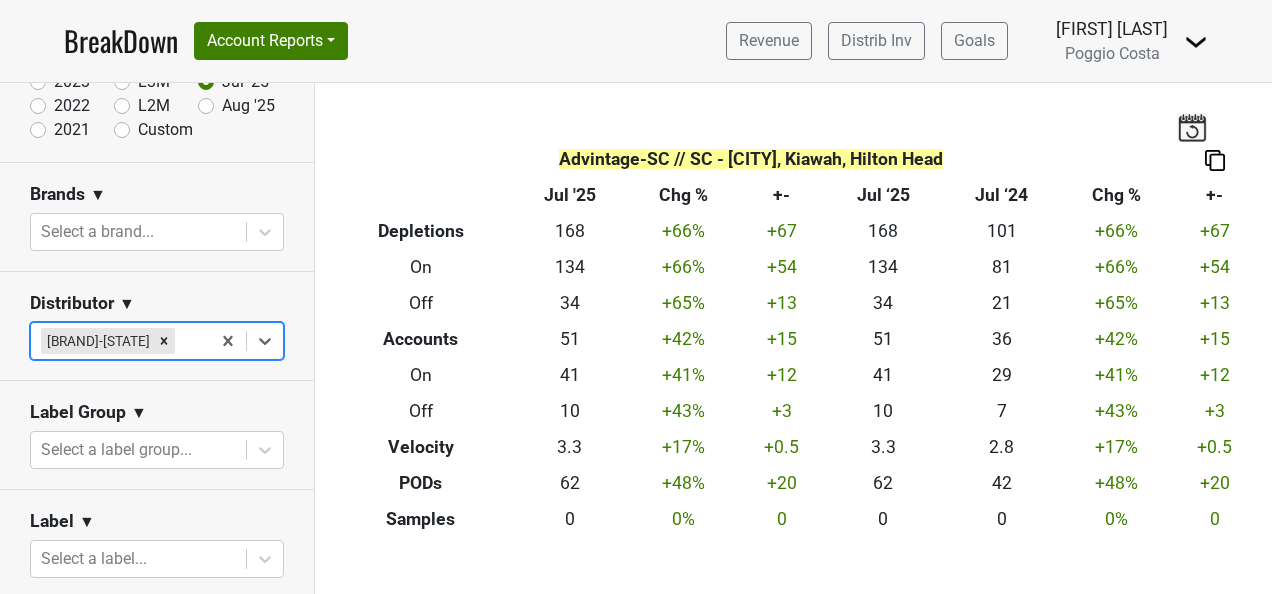 scroll, scrollTop: 0, scrollLeft: 0, axis: both 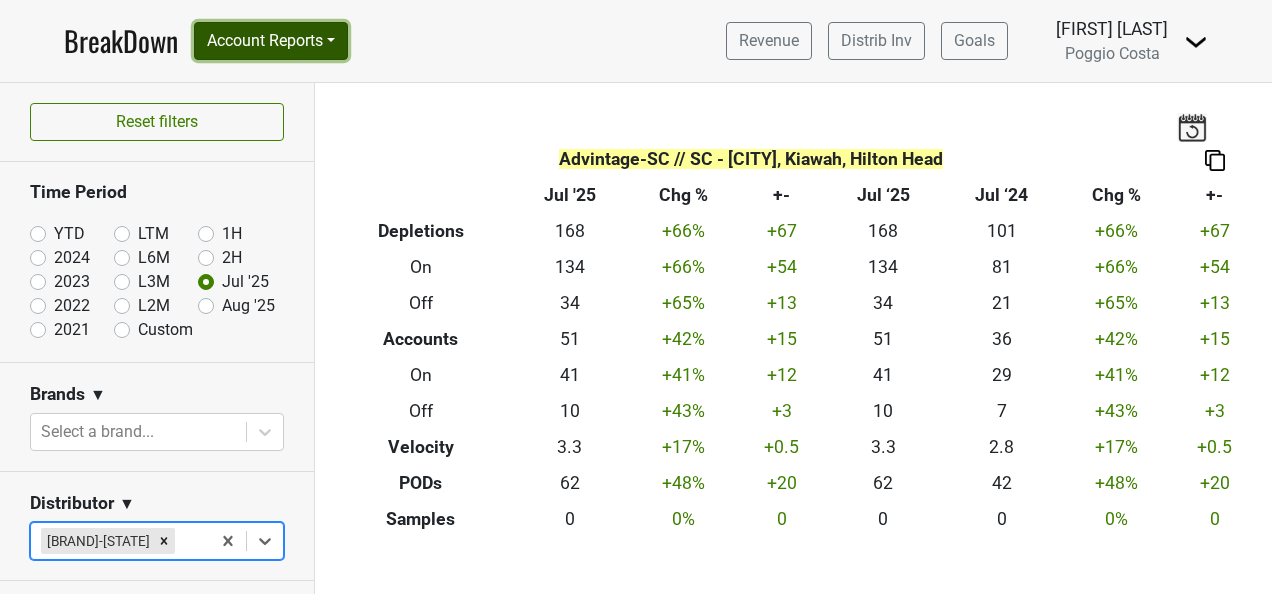 click on "Account Reports" at bounding box center [271, 41] 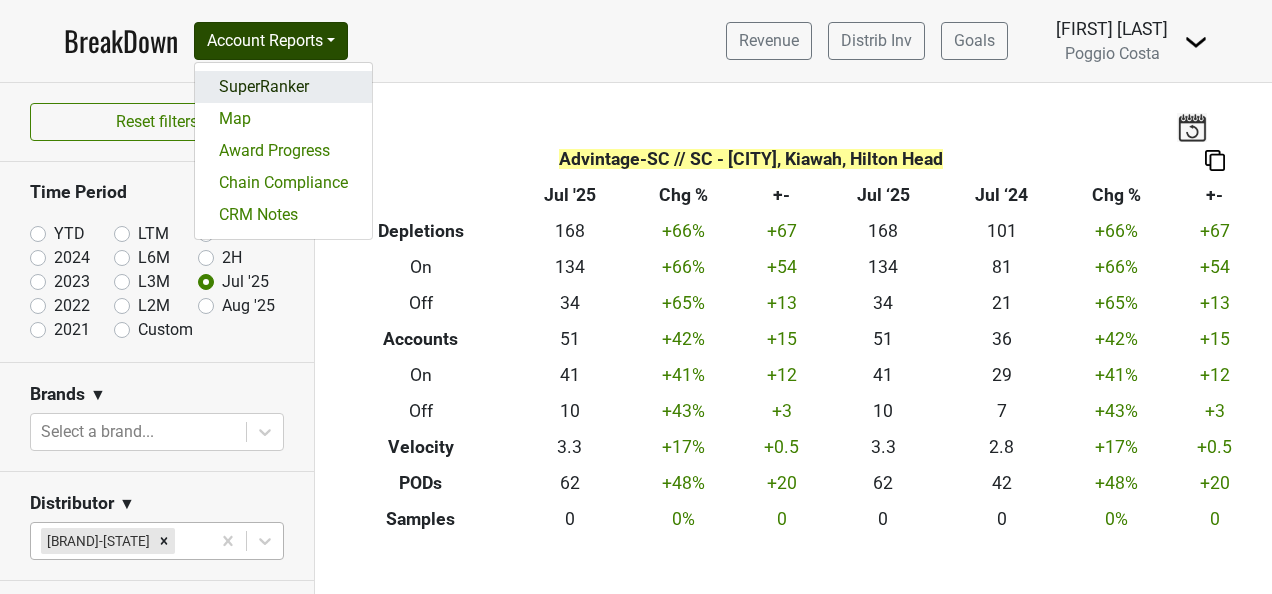 click on "SuperRanker" at bounding box center (283, 87) 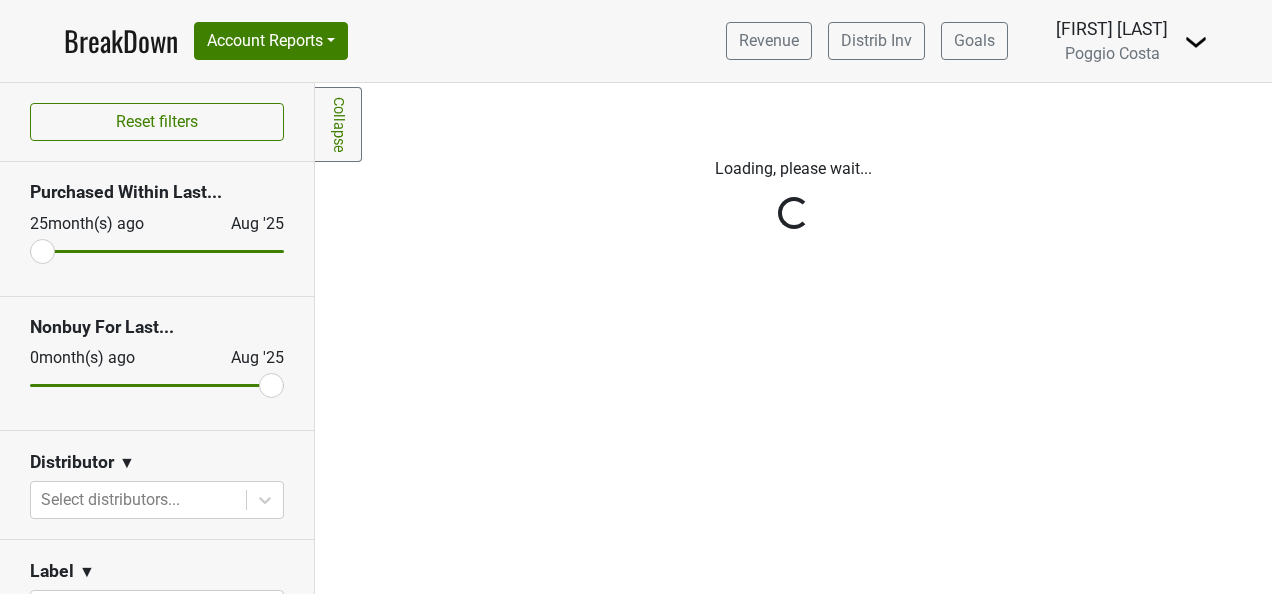 scroll, scrollTop: 0, scrollLeft: 0, axis: both 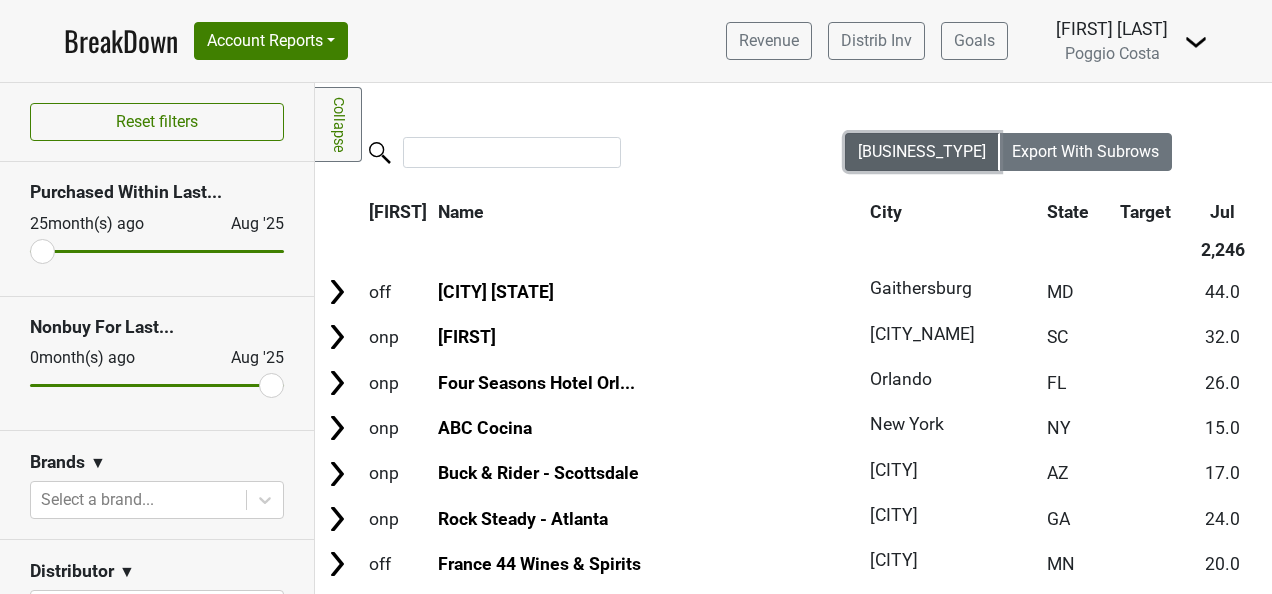 click on "[BUSINESS_TYPE]" at bounding box center [922, 151] 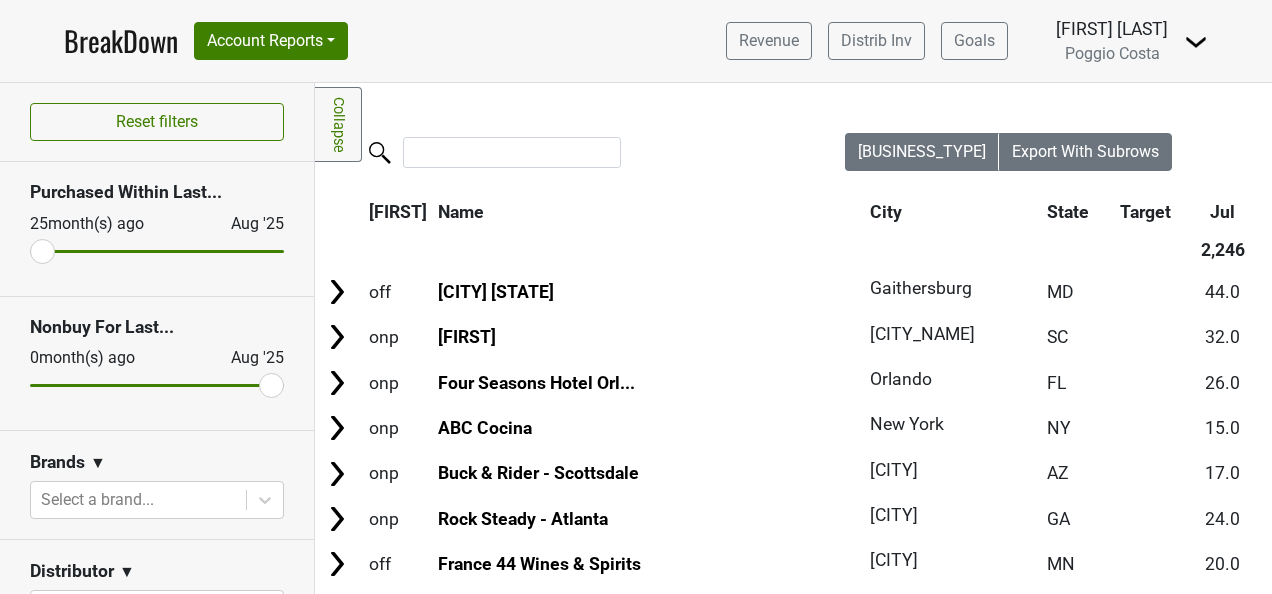 click on "Name" at bounding box center (649, 212) 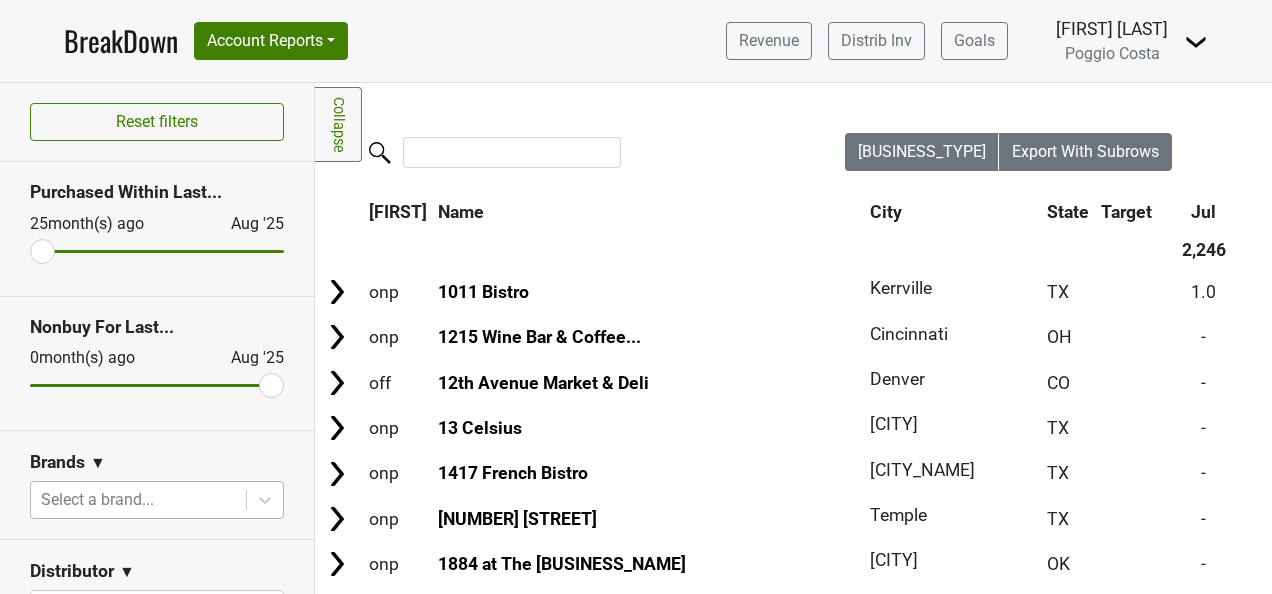 scroll, scrollTop: 300, scrollLeft: 0, axis: vertical 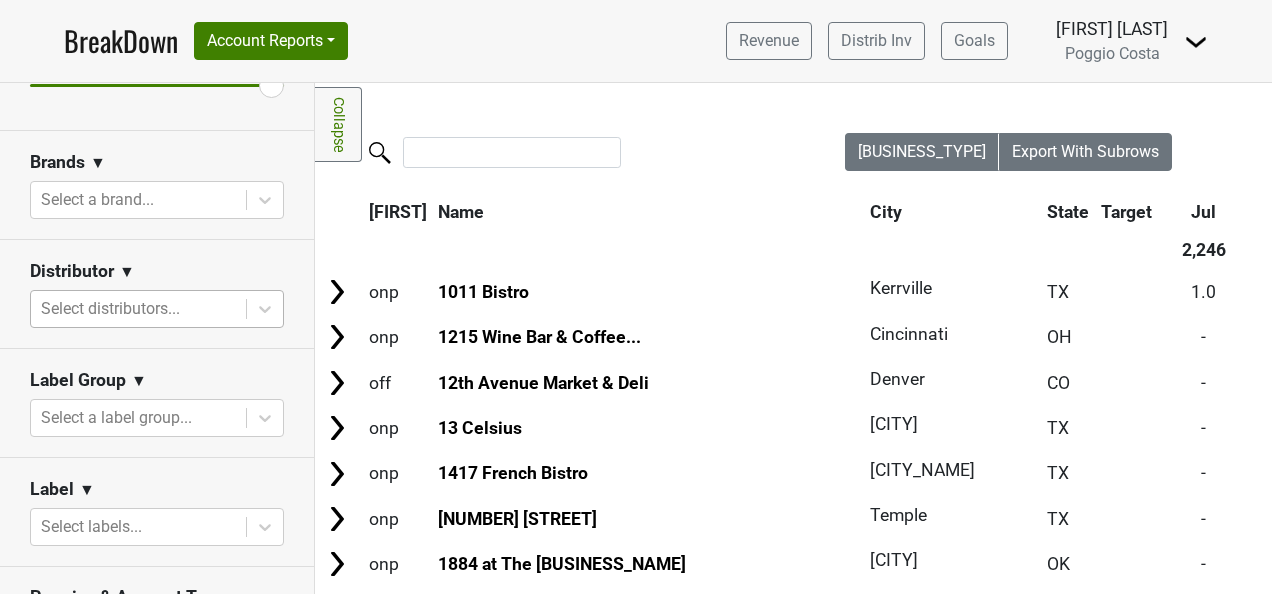 click at bounding box center (138, 309) 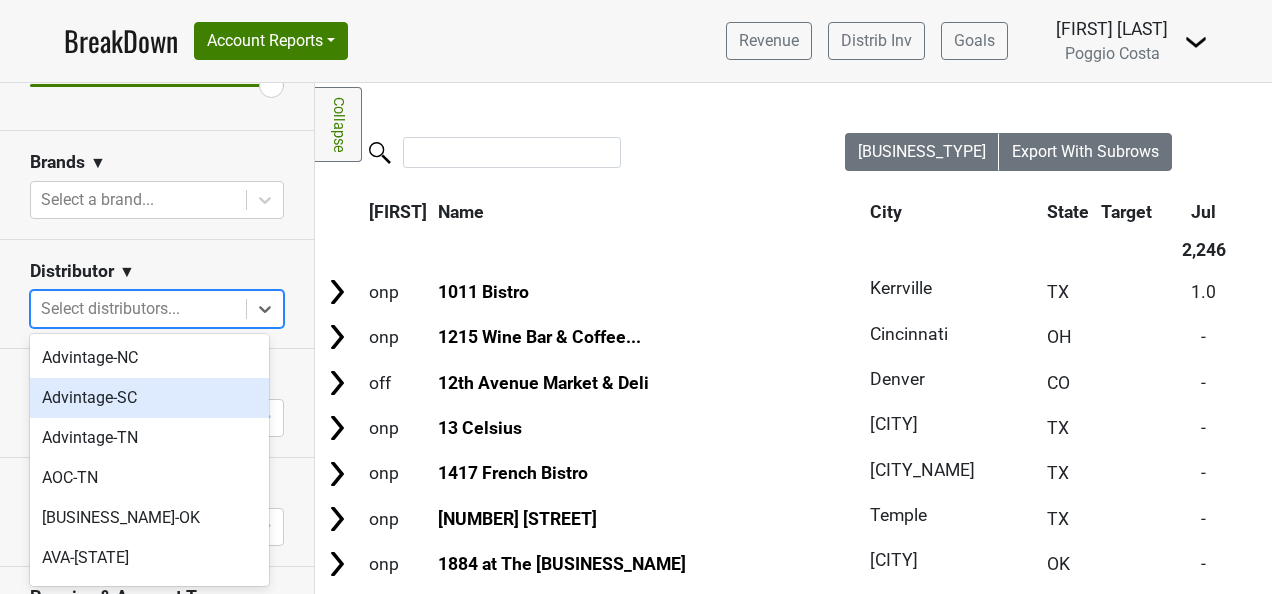 click on "Advintage-SC" at bounding box center [149, 398] 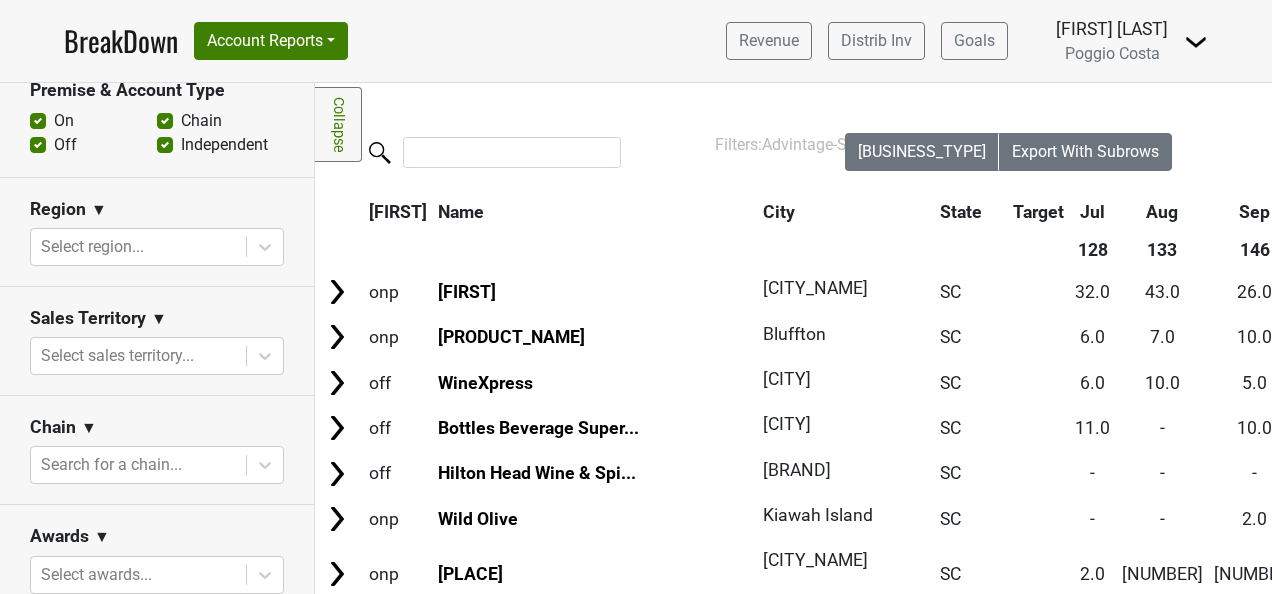 scroll, scrollTop: 776, scrollLeft: 0, axis: vertical 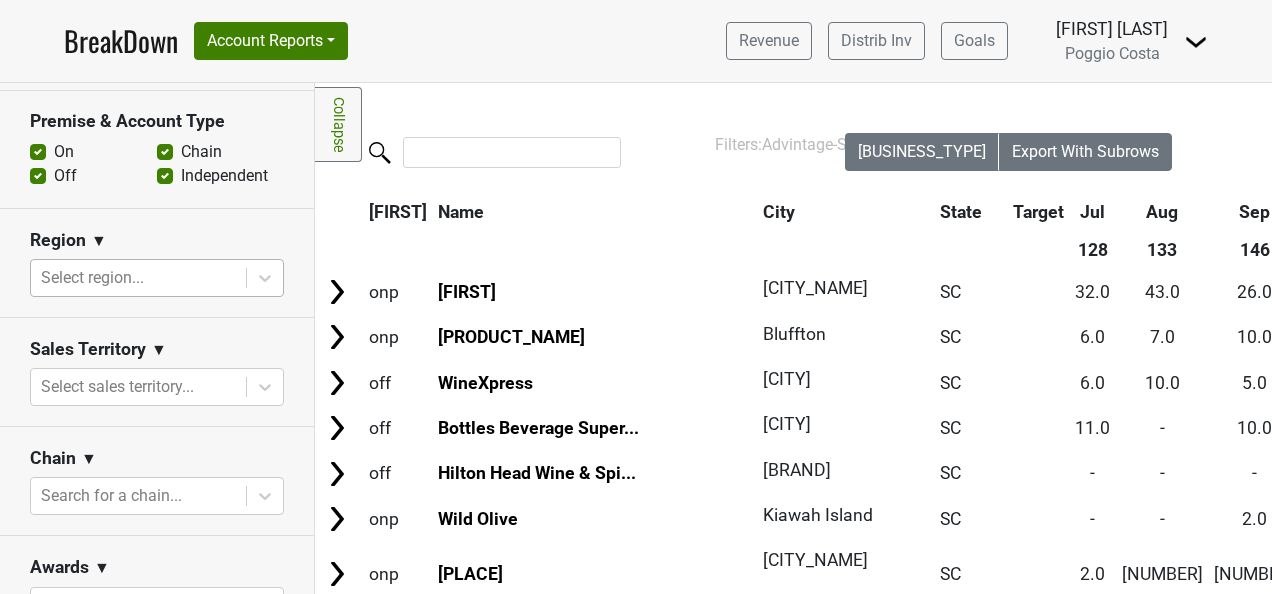 click at bounding box center [138, 278] 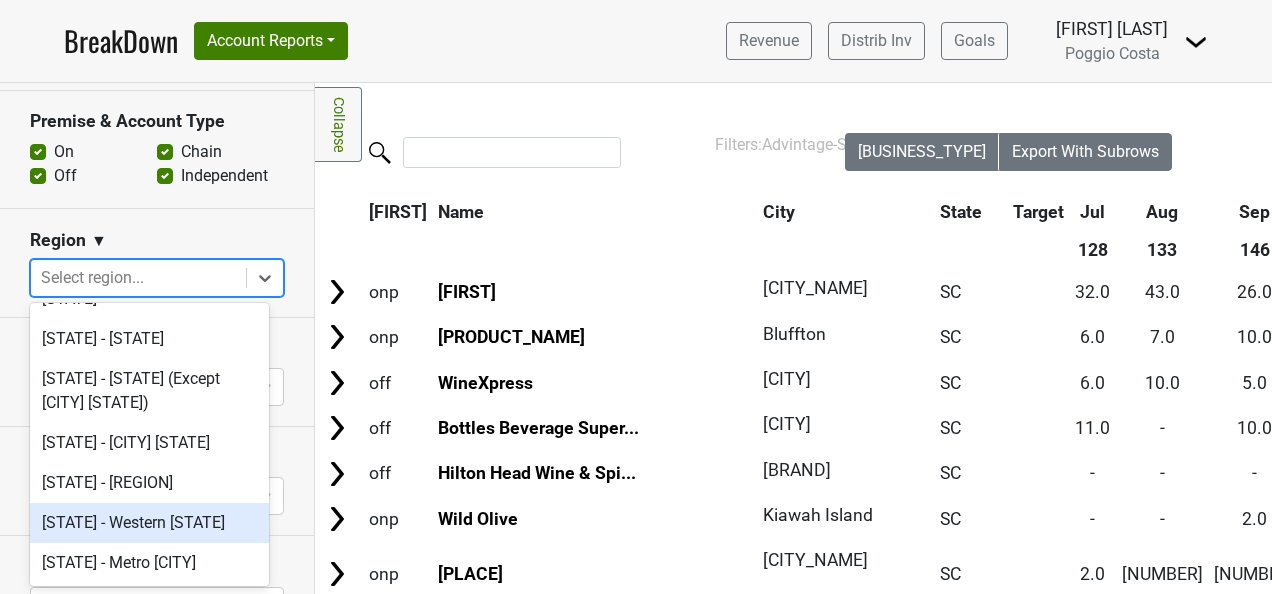 scroll, scrollTop: 4800, scrollLeft: 0, axis: vertical 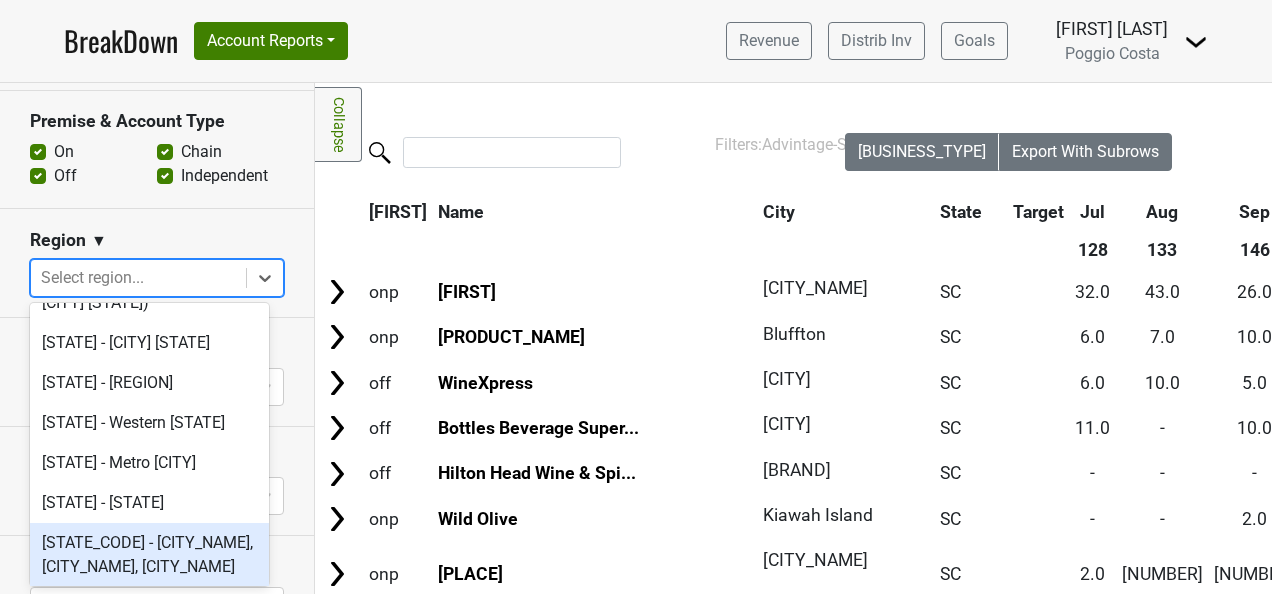 click on "[STATE_CODE] - [CITY_NAME], [CITY_NAME], [CITY_NAME]" at bounding box center [149, 555] 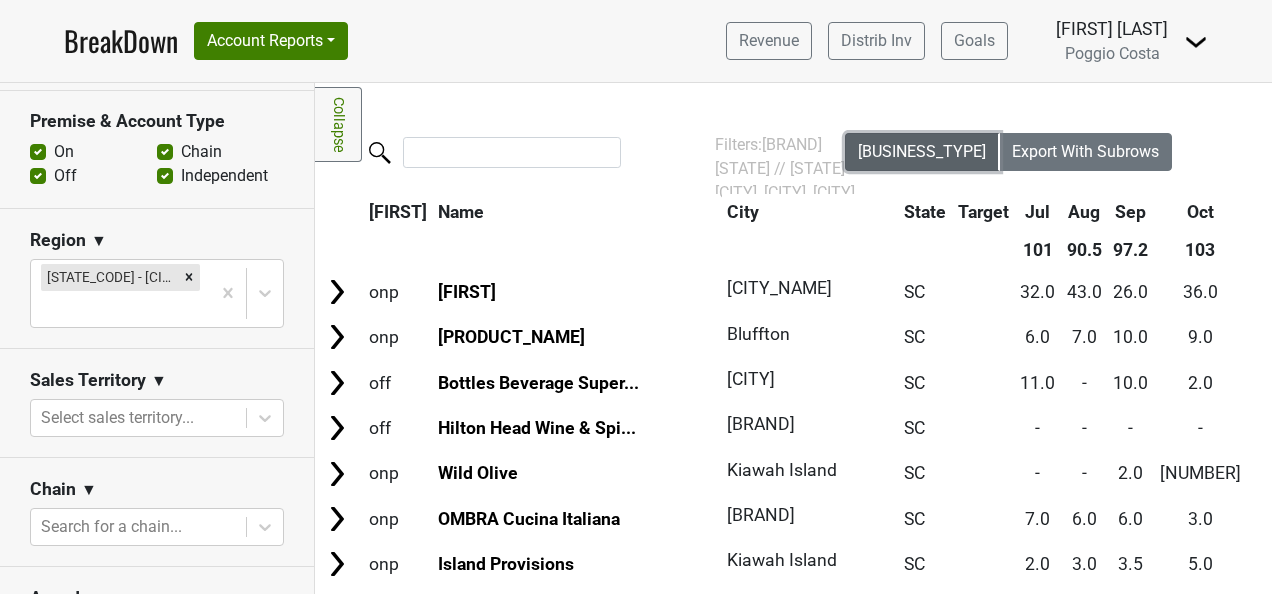 click on "[BUSINESS_TYPE]" at bounding box center [922, 151] 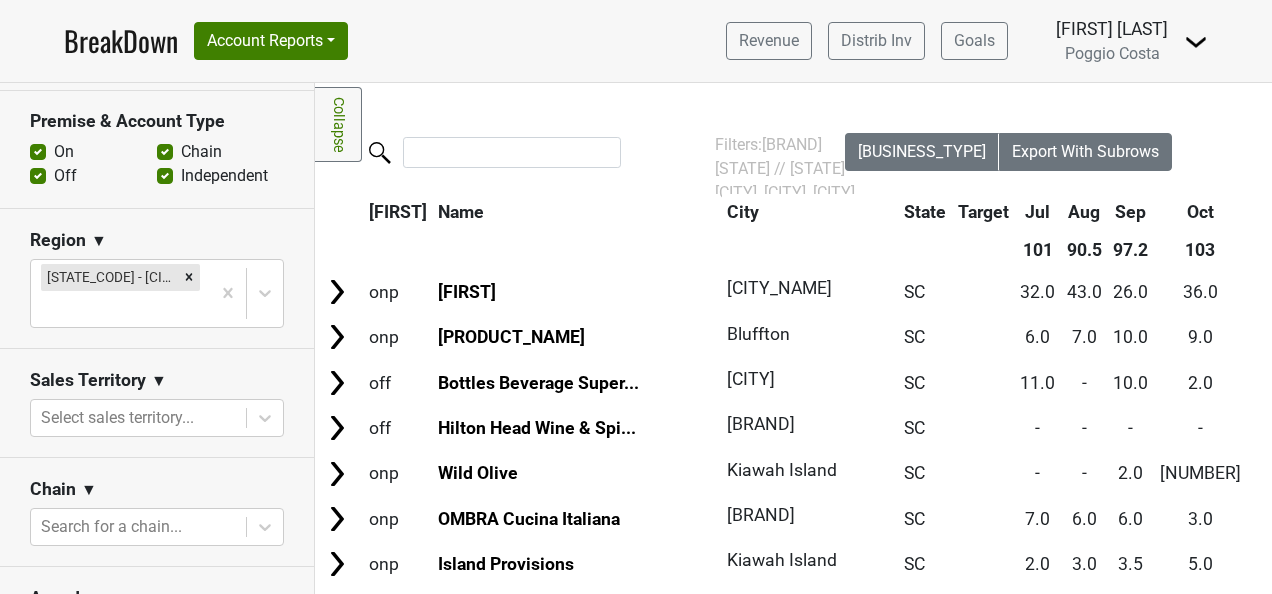 click on "BreakDown
Account Reports
SuperRanker
Map
Award Progress
Chain Compliance
CRM Notes
Revenue
Distrib Inv
Goals
[FIRST] [LAST]" at bounding box center [636, 41] 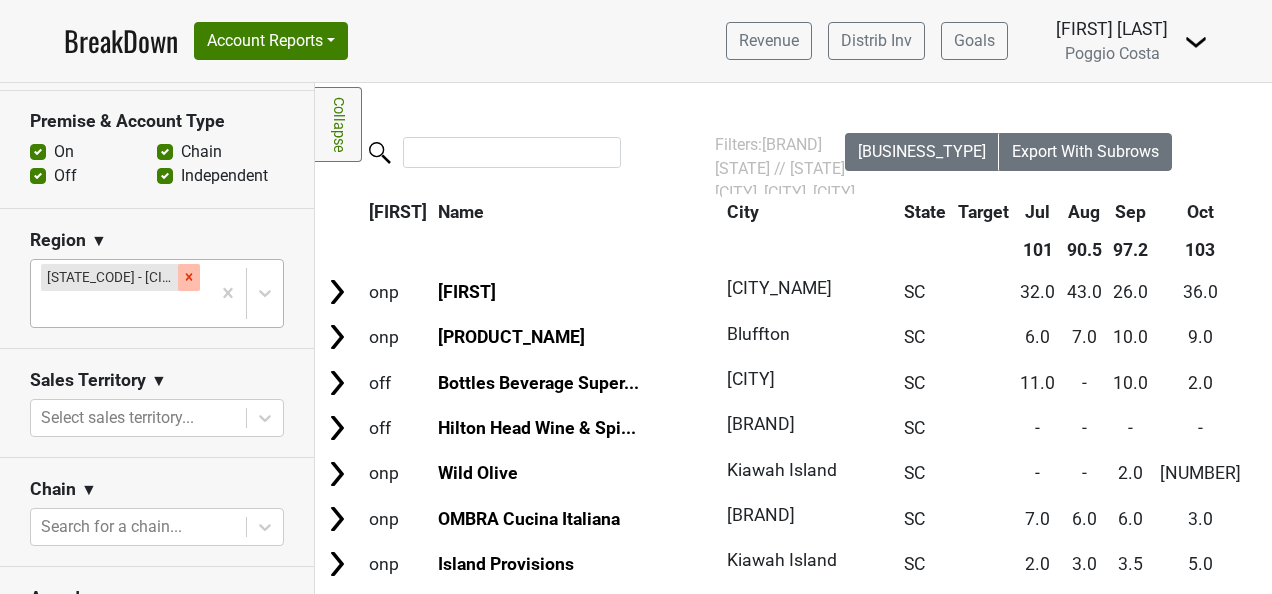 click 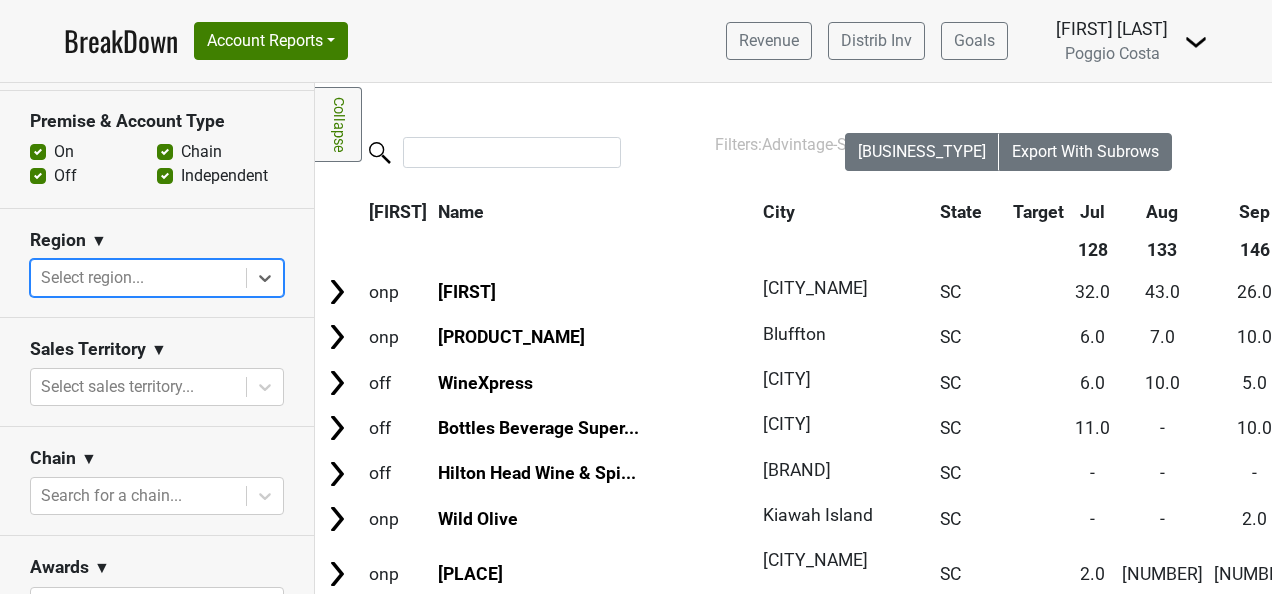 click at bounding box center (138, 278) 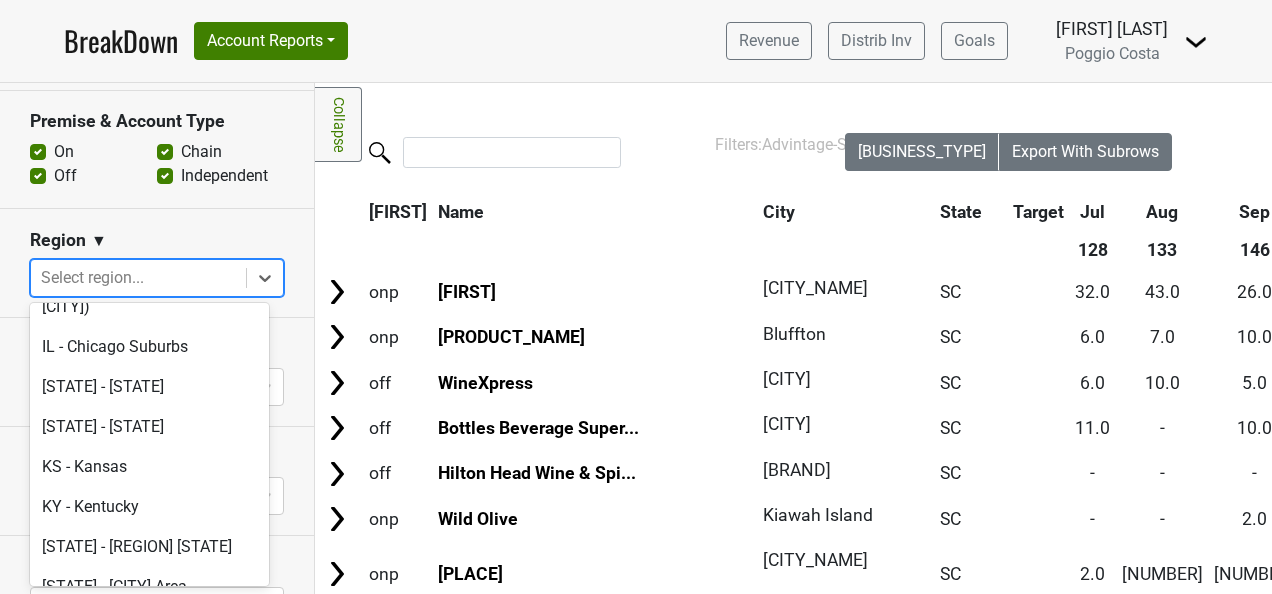 scroll, scrollTop: 2400, scrollLeft: 0, axis: vertical 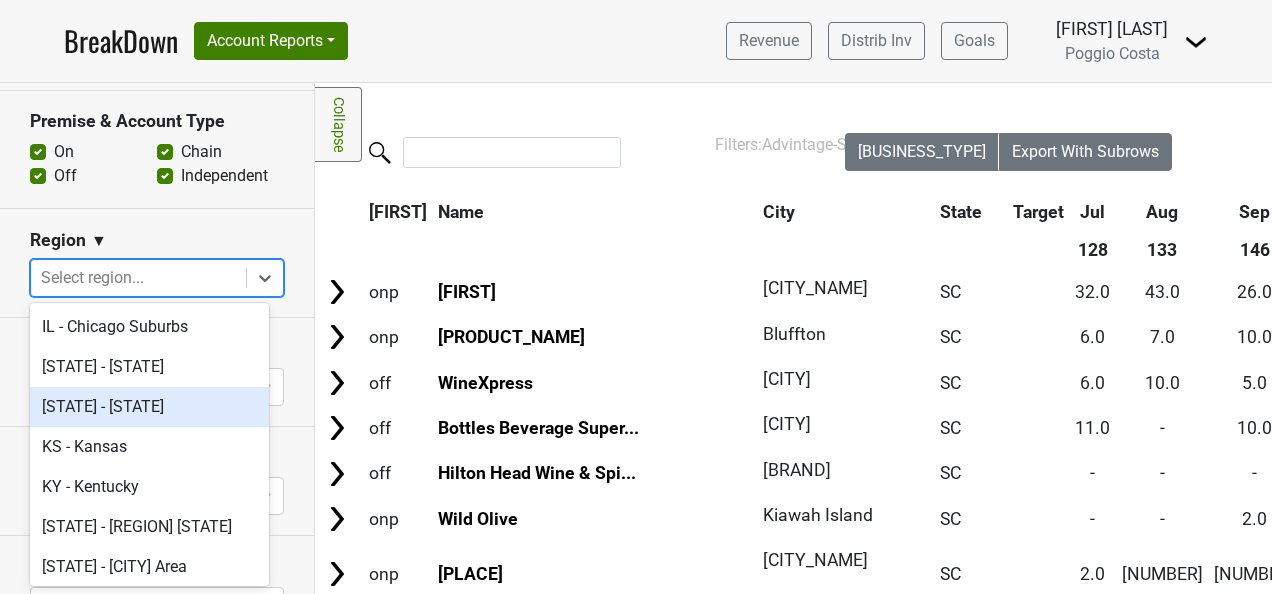click on "Region ▼" at bounding box center (157, 244) 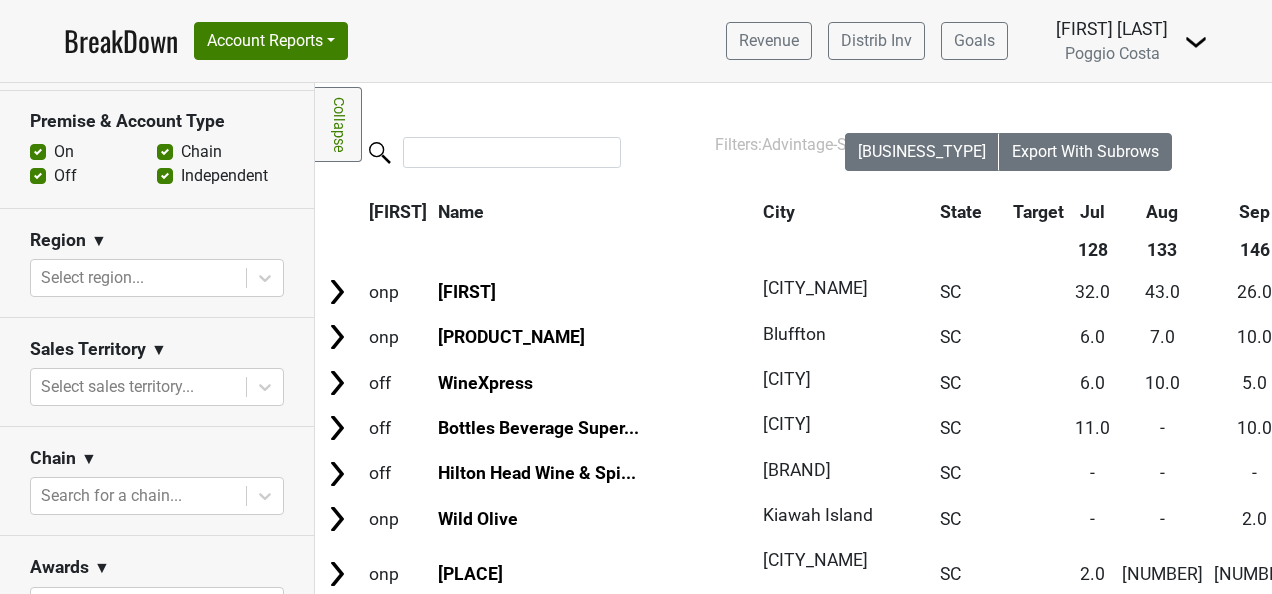 scroll, scrollTop: 476, scrollLeft: 0, axis: vertical 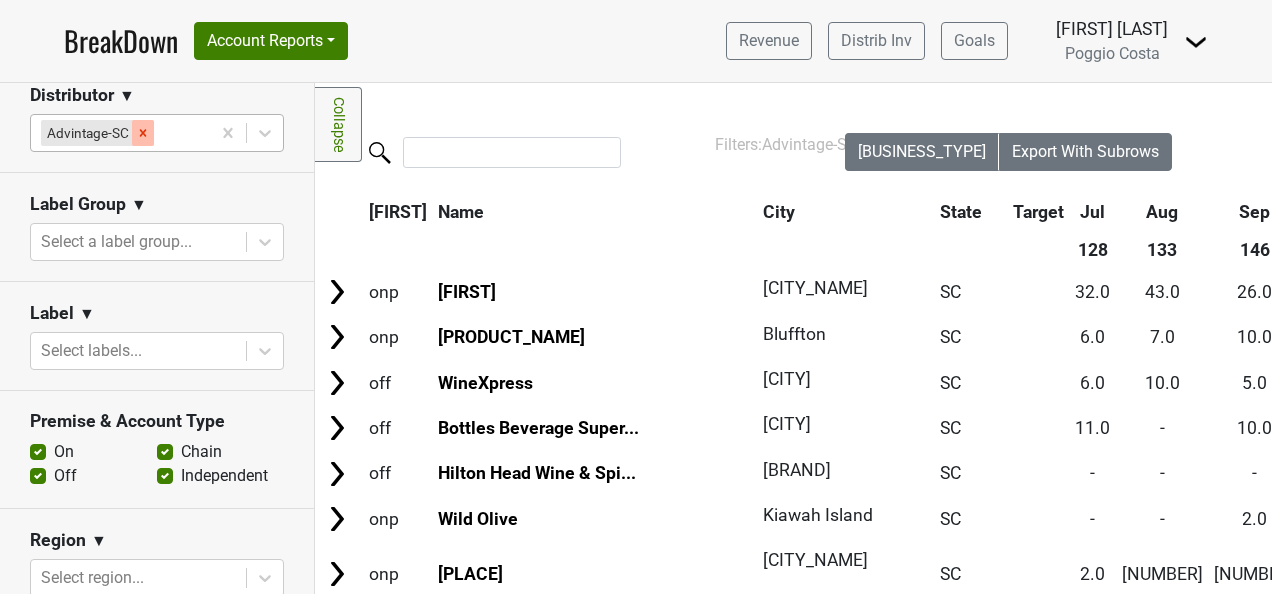 click 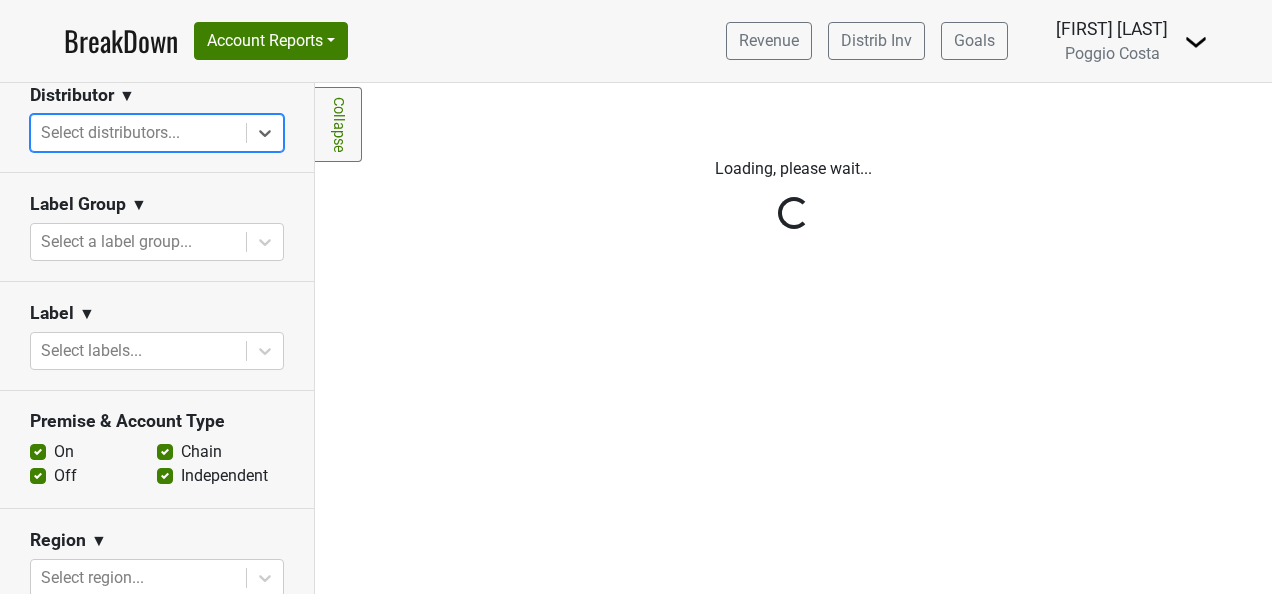 click on "Filters Award Winner Leadrank Target Account Private Clubs" at bounding box center (157, 338) 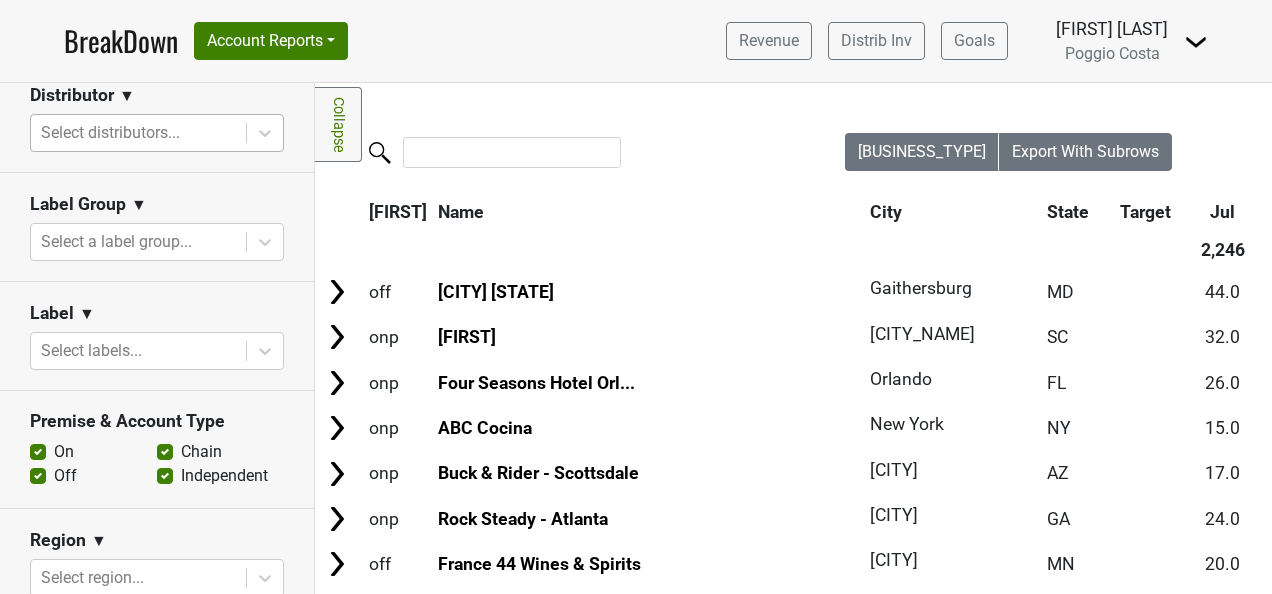 click at bounding box center (138, 133) 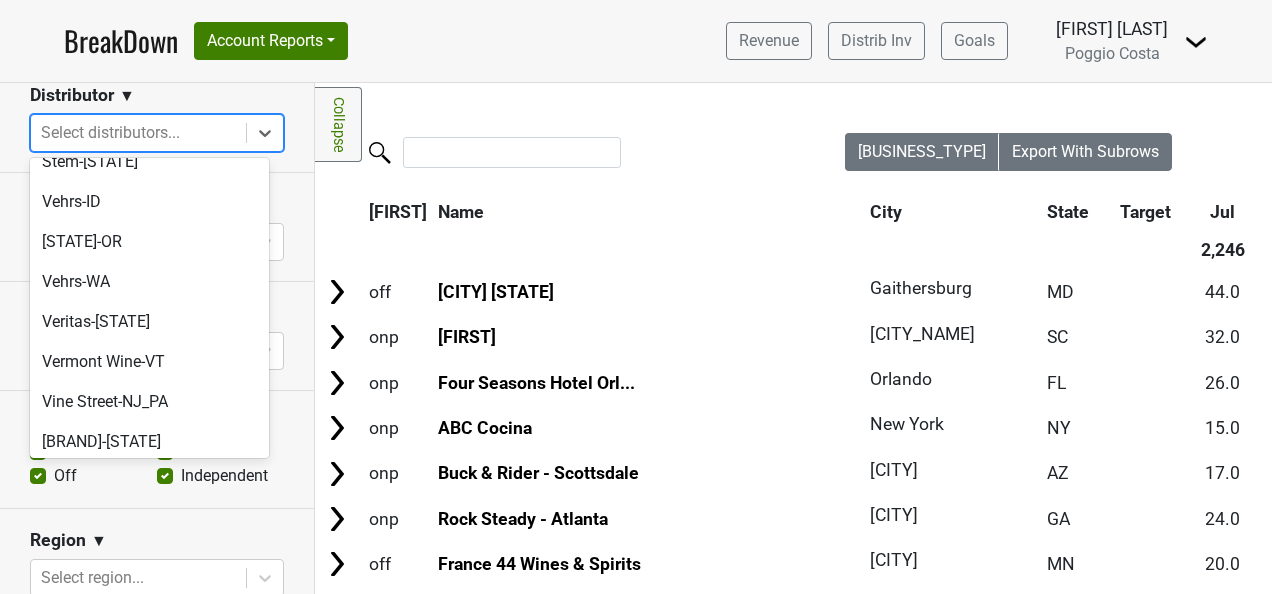 scroll, scrollTop: 1308, scrollLeft: 0, axis: vertical 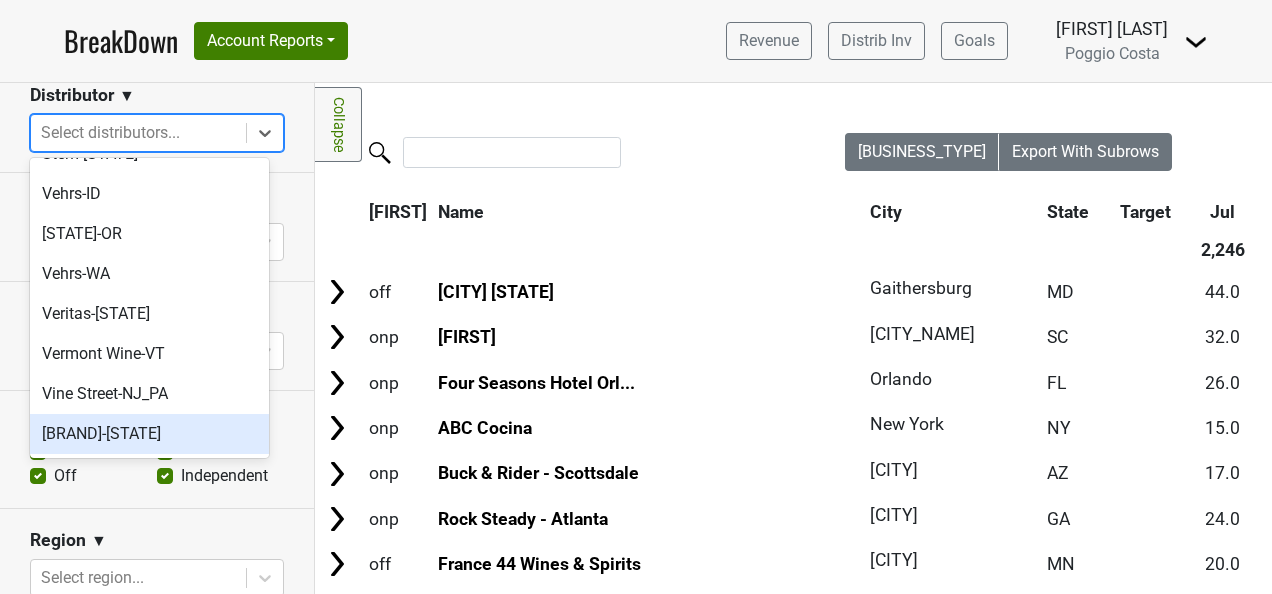 click on "[BRAND]-[STATE]" at bounding box center (149, 434) 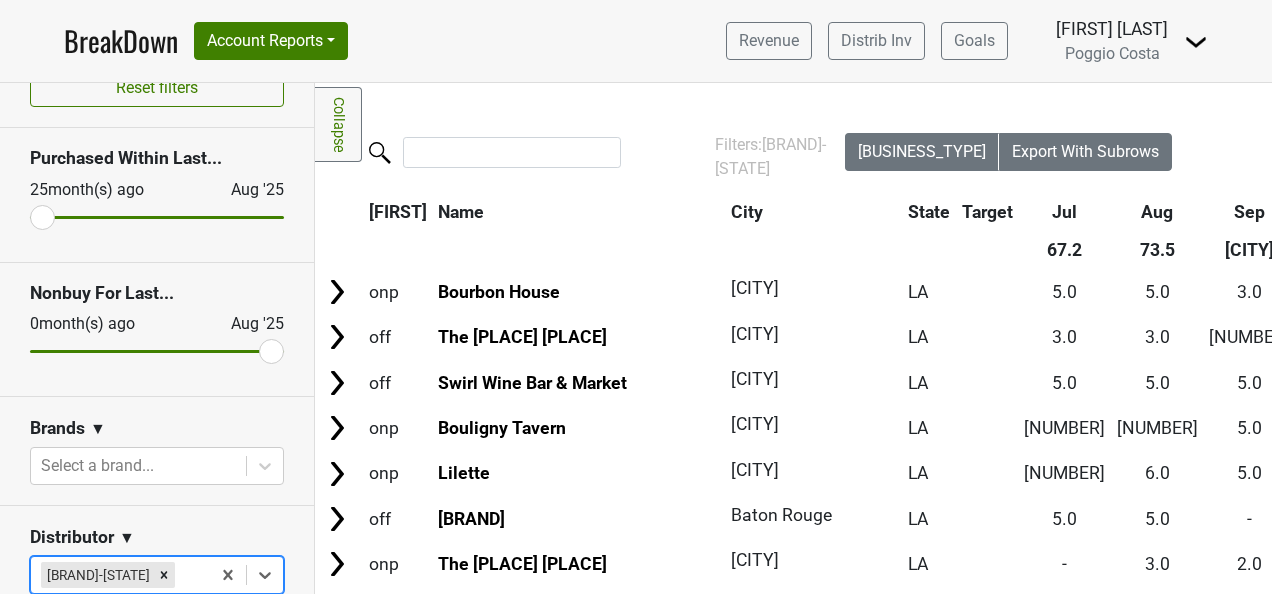 scroll, scrollTop: 0, scrollLeft: 0, axis: both 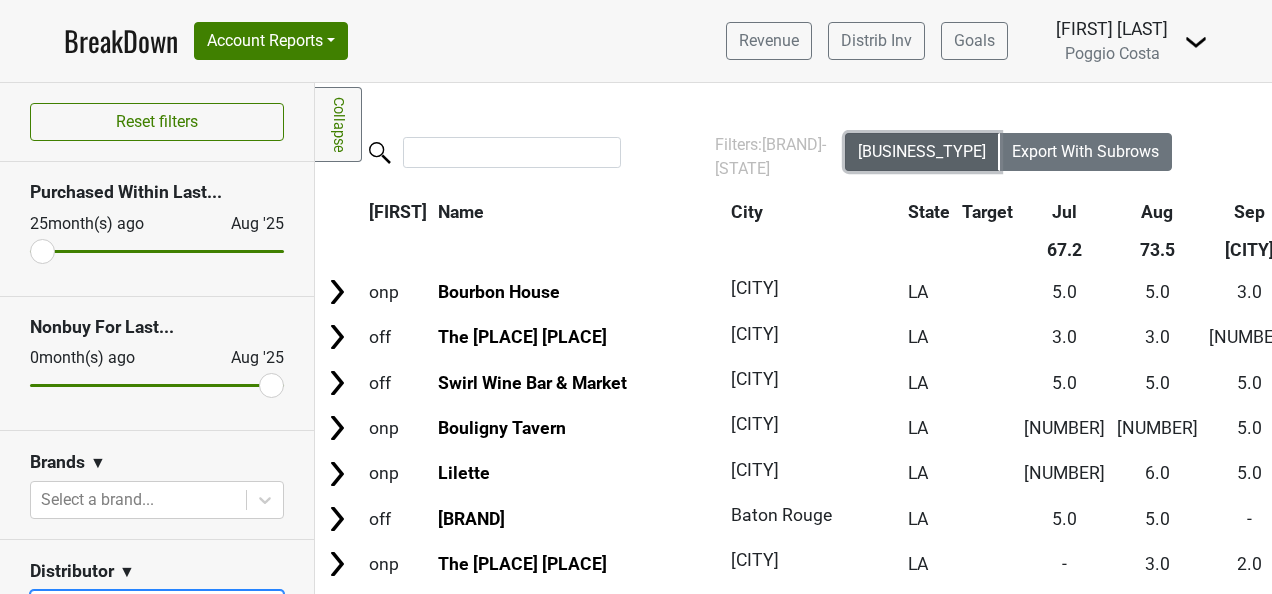 click on "[BUSINESS_TYPE]" at bounding box center [922, 151] 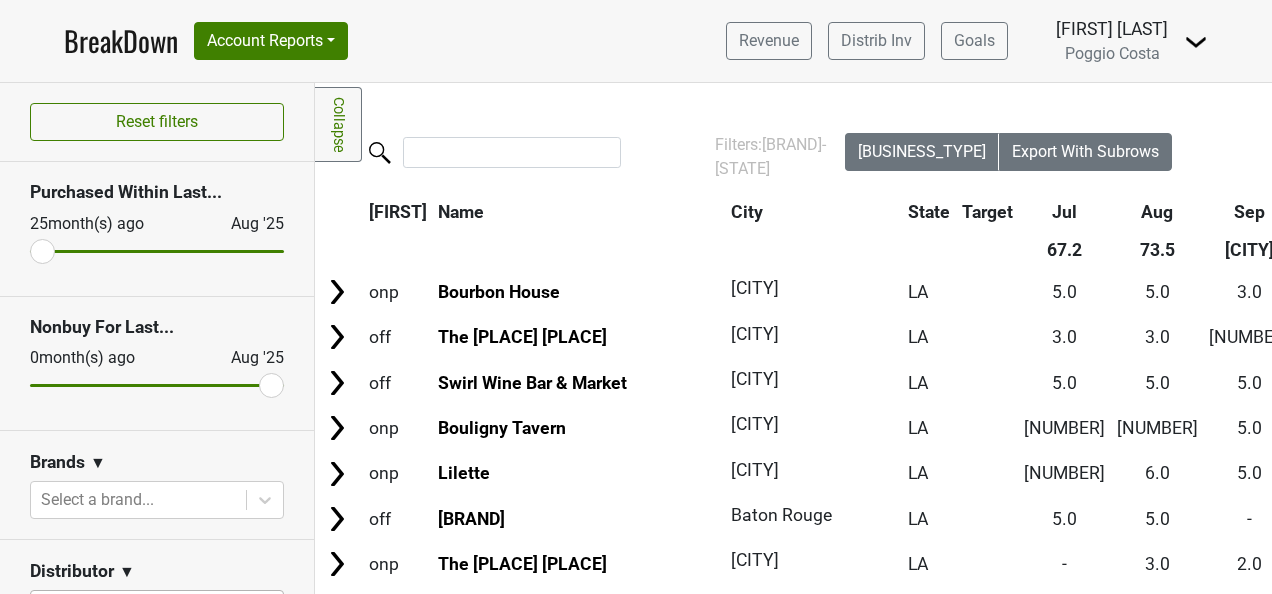 click on "Filters Collapse Loading, please wait... Please wait, your file is being downloaded... Sorry, something went wrong here. Please check your Downloads folder for your file! Filters: [BRAND] Export Export With Subrows Prem Name City State Target Jul Aug Sep Oct Nov Dec Jan Feb Mar Apr May Jun Jul Aug Status Trend LTCM PLTCM +- Region Salesperson Address 67.2 73.5 63.0 171 98.4 151 36.2 105 74.0 106 75.8 95.4 70.5 - 1,121 1,232 -111 onp Bourbon House New Orleans LA 5.0 5.0 3.0 18.0 Falling off off onp 1" at bounding box center [793, 338] 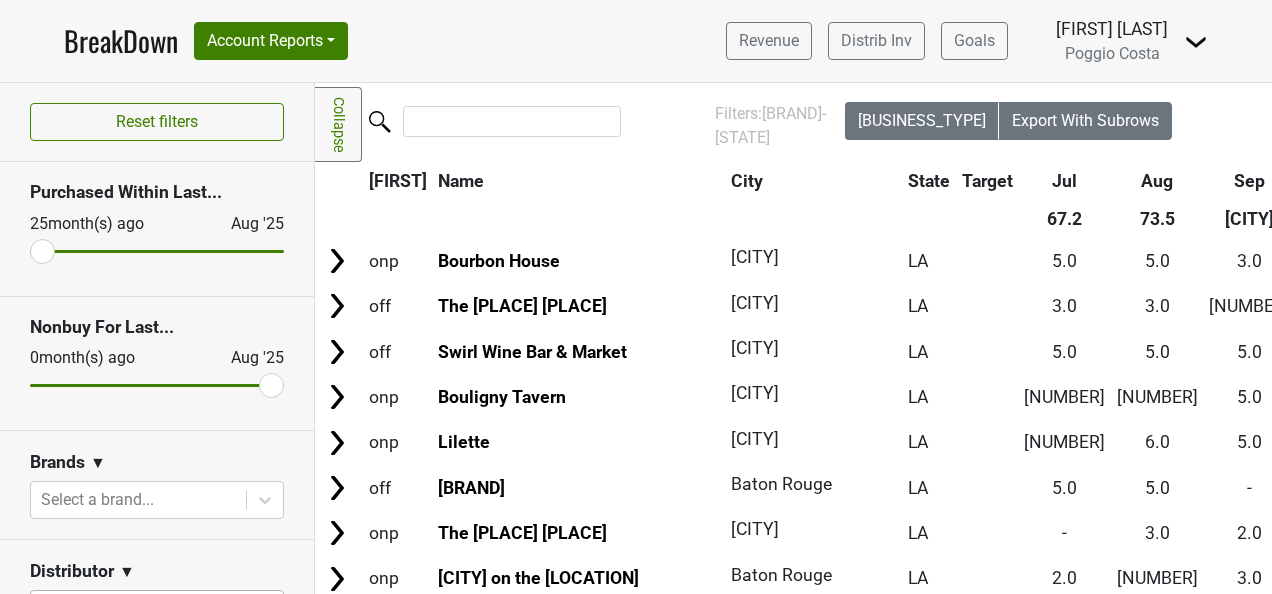 scroll, scrollTop: 0, scrollLeft: 0, axis: both 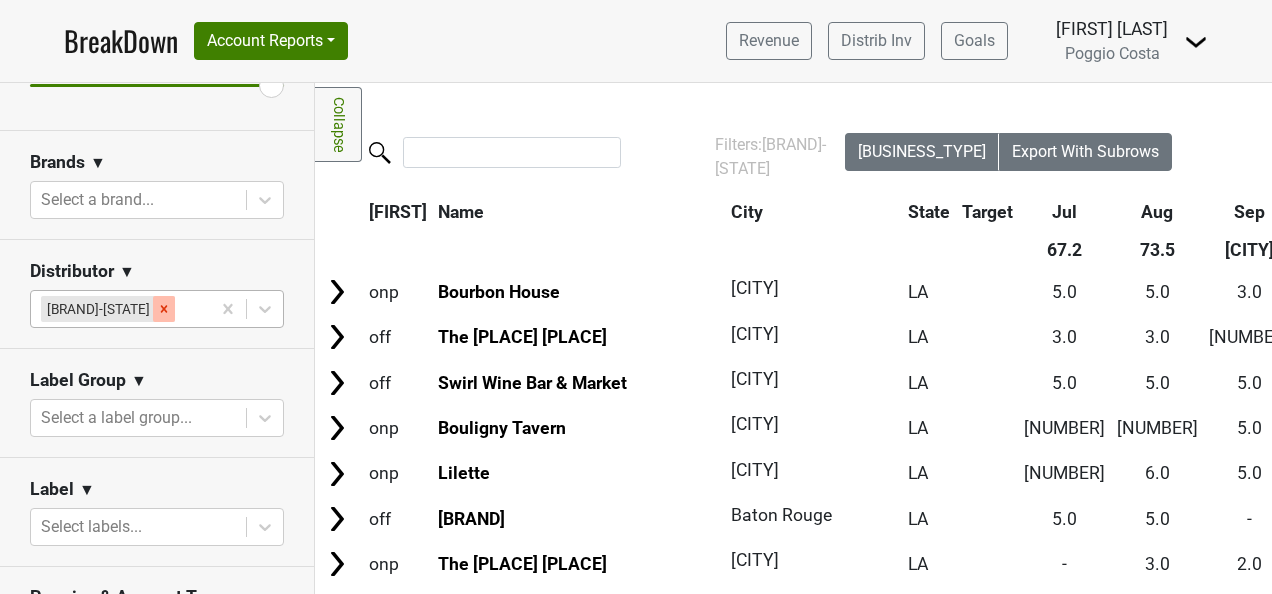 click 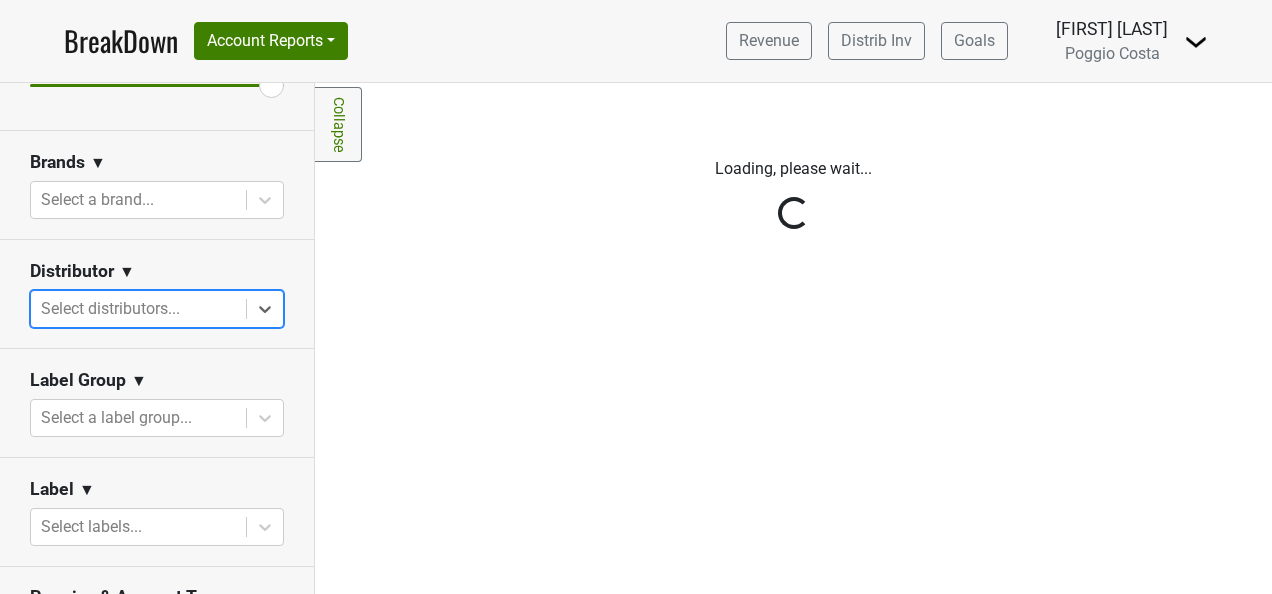 click at bounding box center [138, 309] 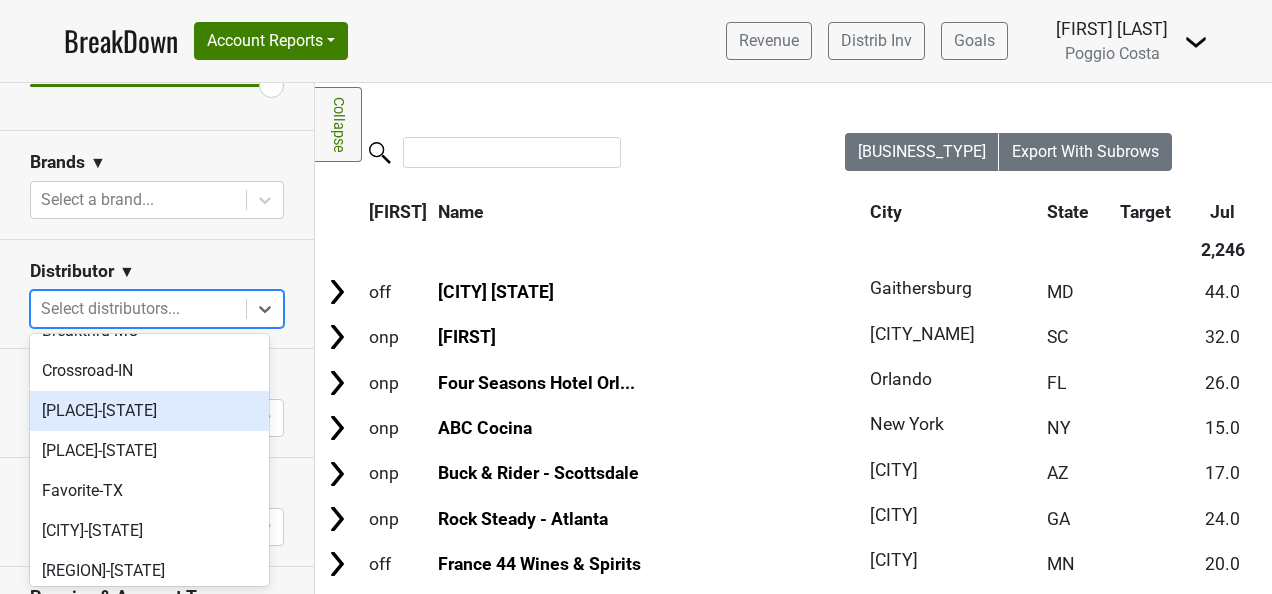 scroll, scrollTop: 300, scrollLeft: 0, axis: vertical 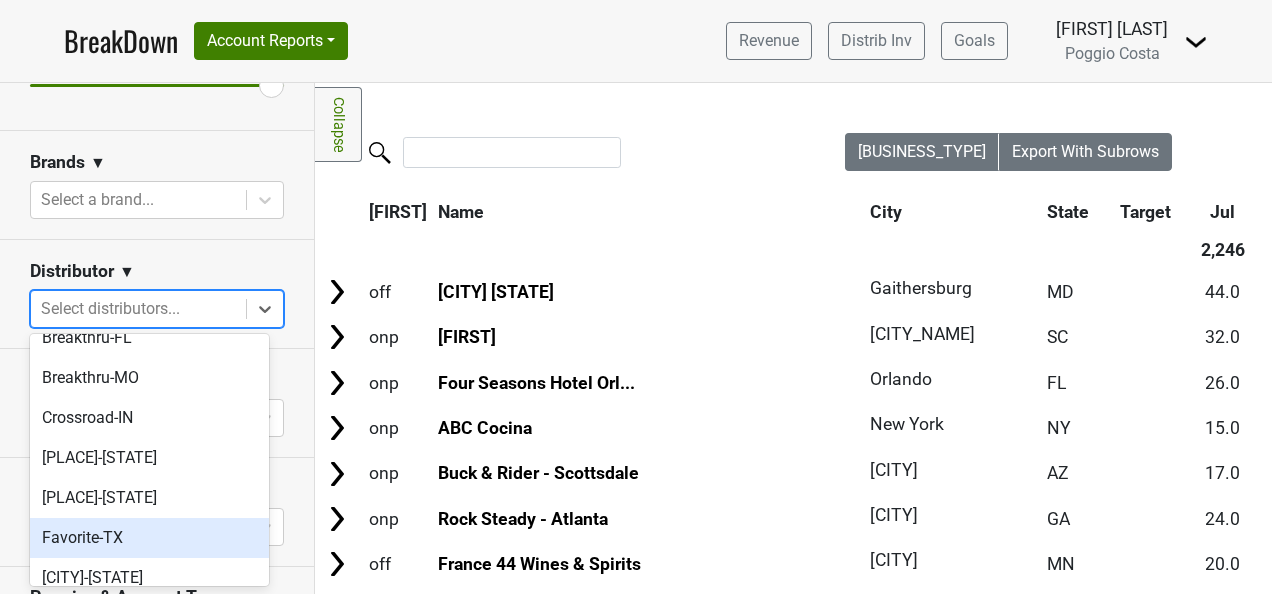 click on "Favorite-TX" at bounding box center (149, 538) 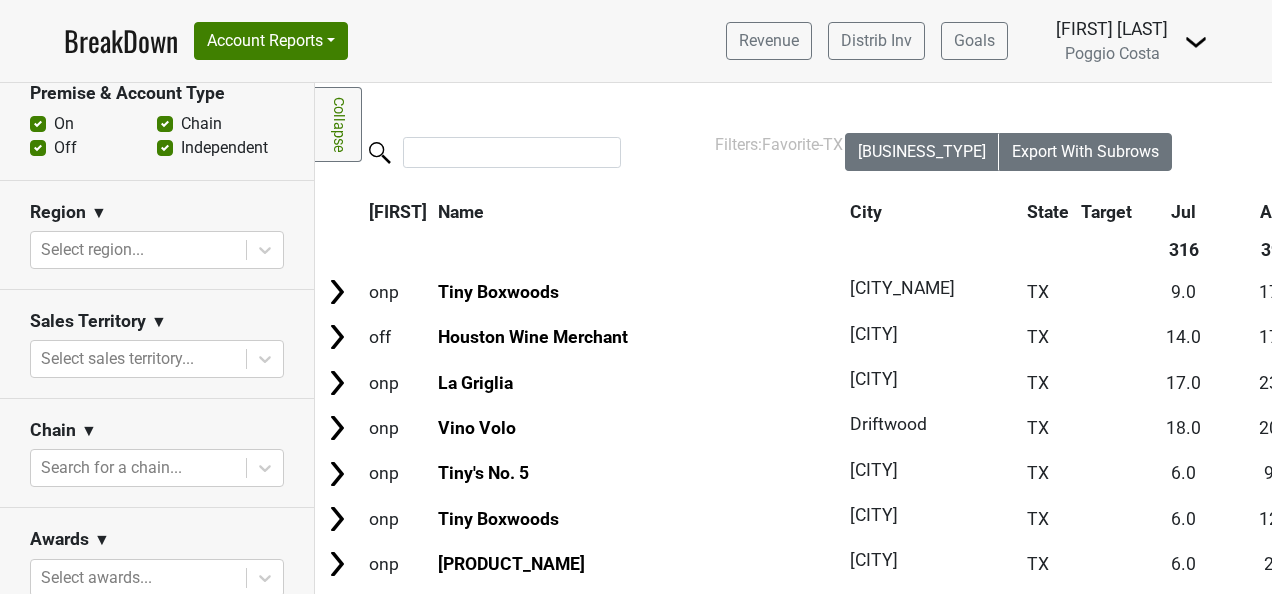 scroll, scrollTop: 800, scrollLeft: 0, axis: vertical 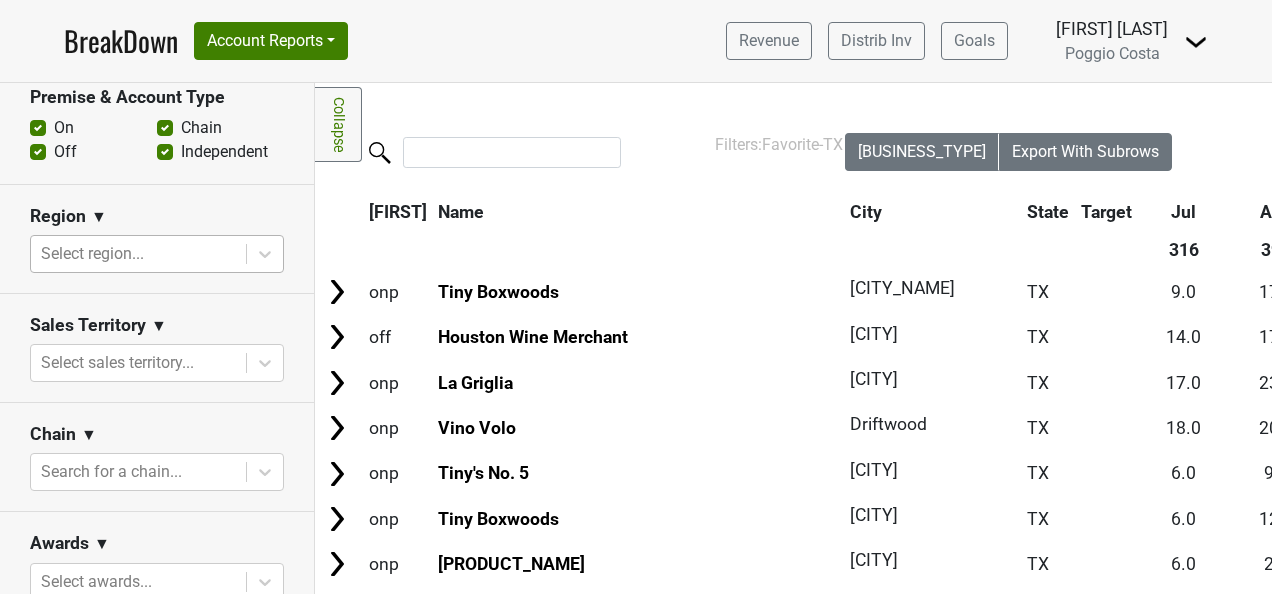 click at bounding box center (138, 254) 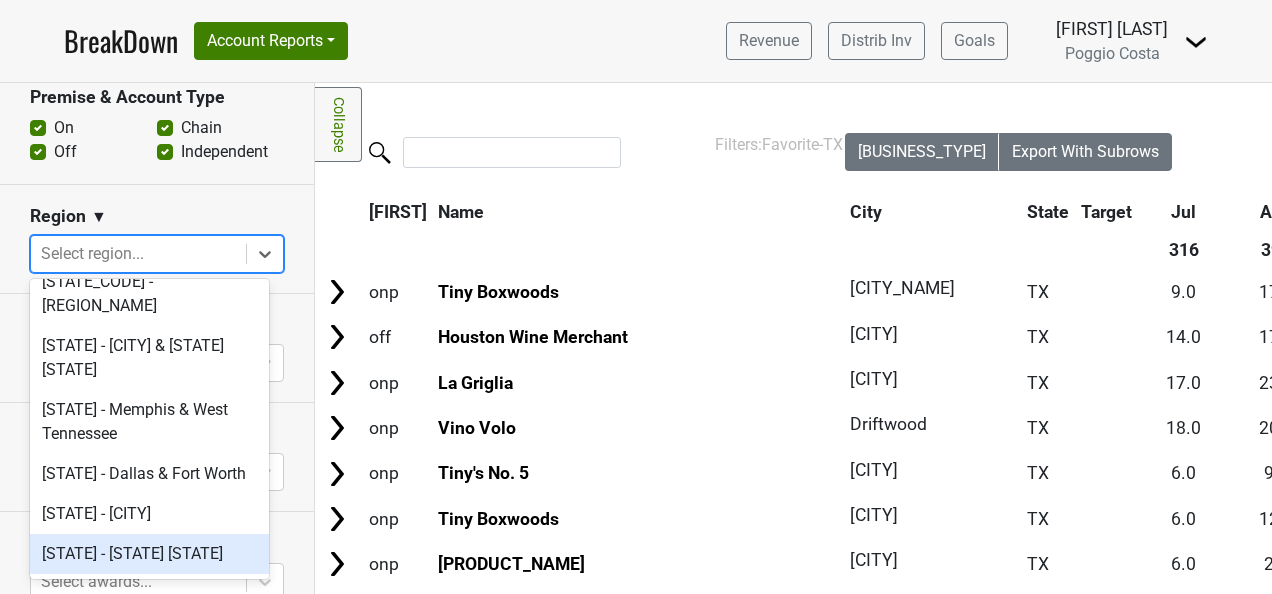 scroll, scrollTop: 5300, scrollLeft: 0, axis: vertical 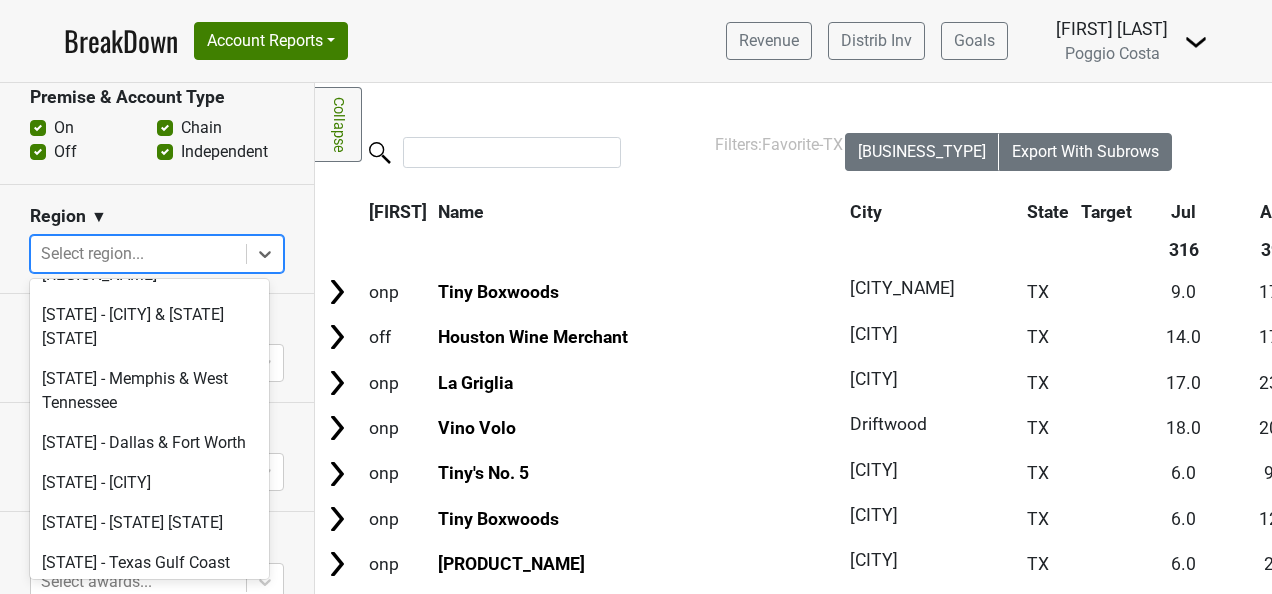 click on "Filters Collapse Loading, please wait... Please wait, your file is being downloaded... Sorry, something went wrong here. Please check your Downloads folder for your file! Filters: Favorite-[STATE_CODE] Export Export With Subrows Prem Name City State Target Jul Aug Sep Oct Nov Dec Jan Feb Mar Apr May Jun Jul Aug Status Trend LTCM PLTCM +- Region Salesperson Address 316 393 329 426 359 469 328 386 418 500 640 438 541 40.6 5,230 3,270 + 1,959 onp Tiny Boxwoods Austin TX 9.0 17.0 16.0 16.0 off onp onp onp onp 1" at bounding box center [793, 338] 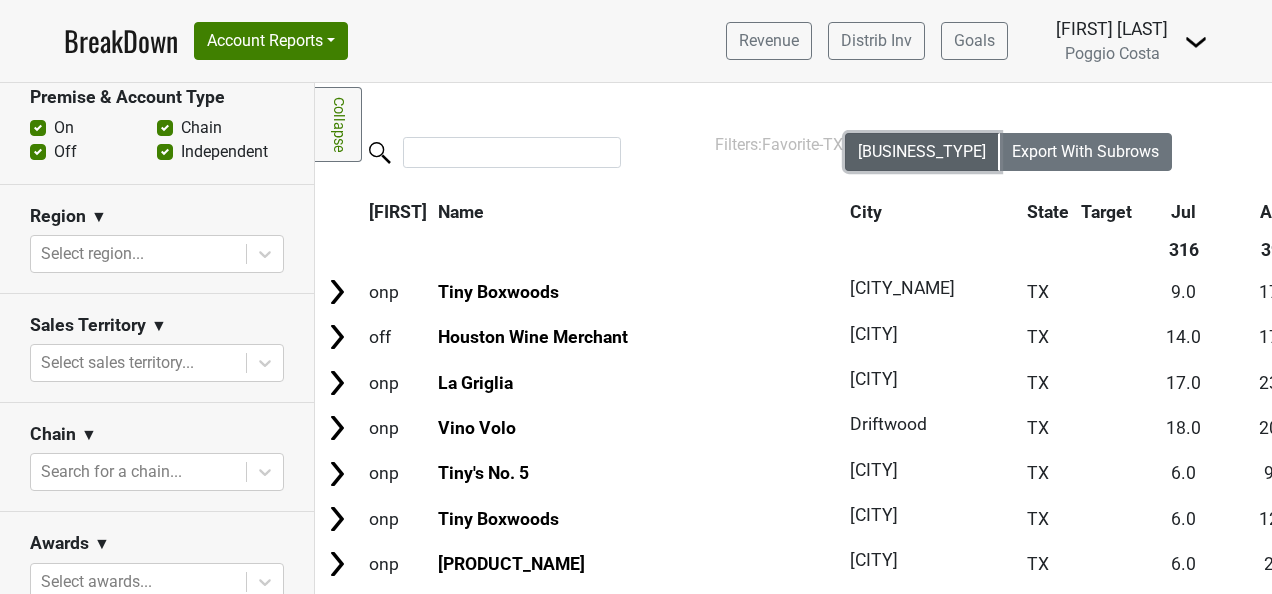 click on "[BUSINESS_TYPE]" at bounding box center (922, 151) 